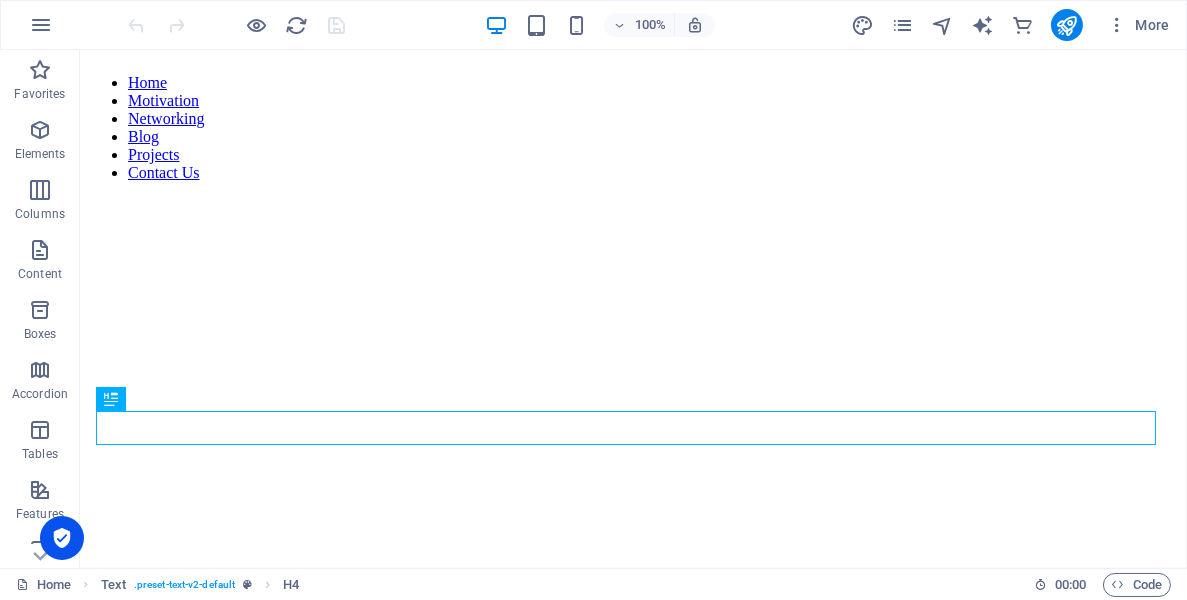 scroll, scrollTop: 544, scrollLeft: 0, axis: vertical 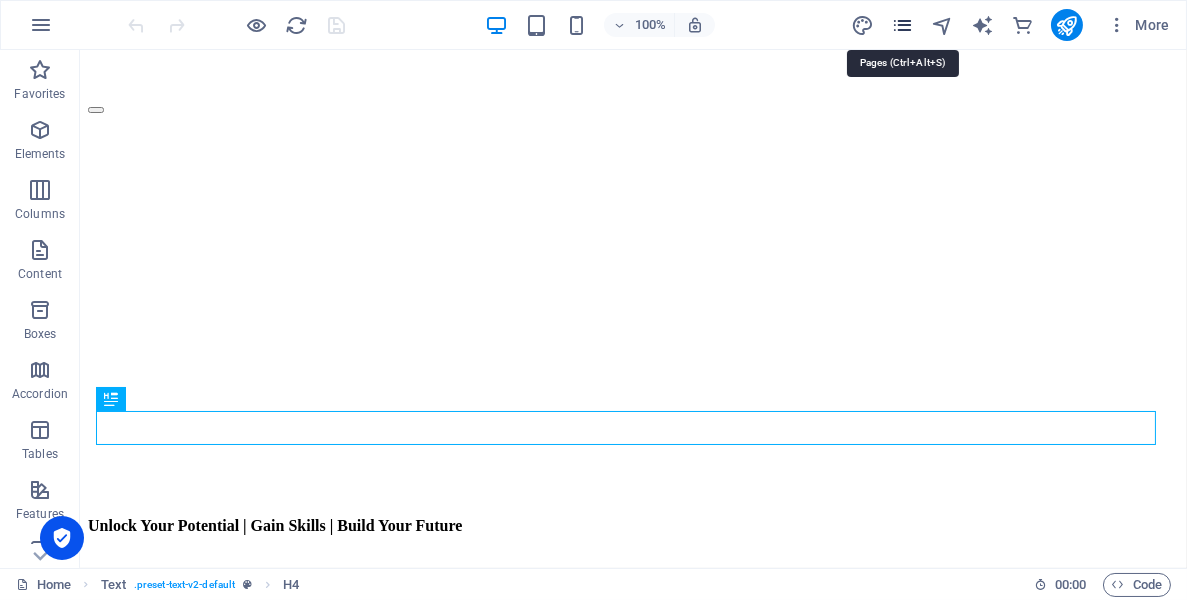 click at bounding box center [902, 25] 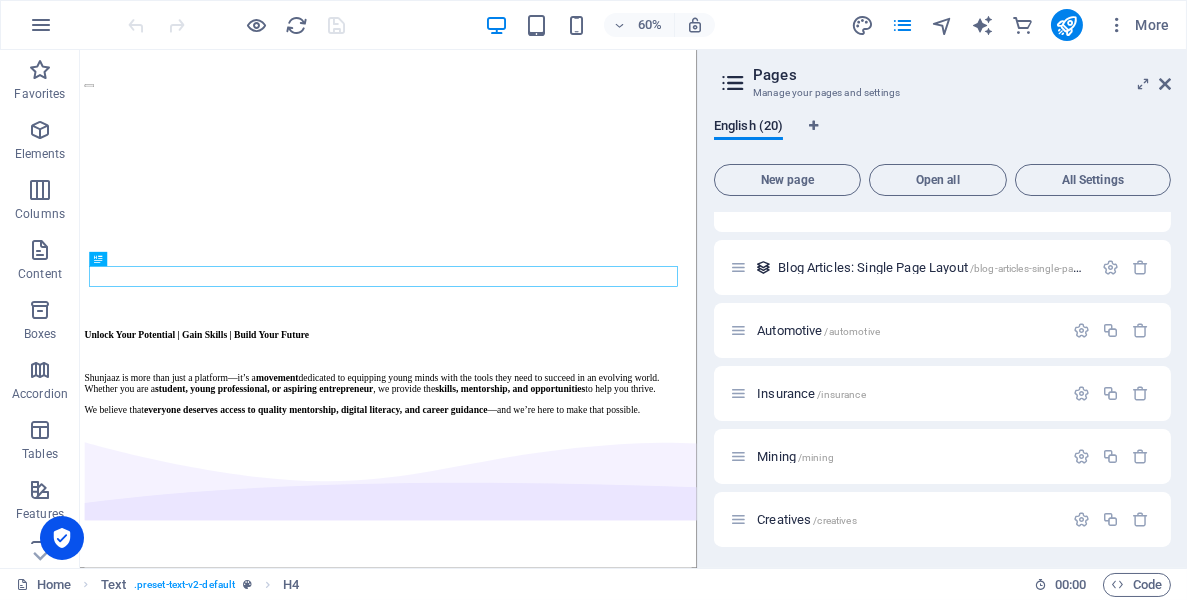 scroll, scrollTop: 608, scrollLeft: 0, axis: vertical 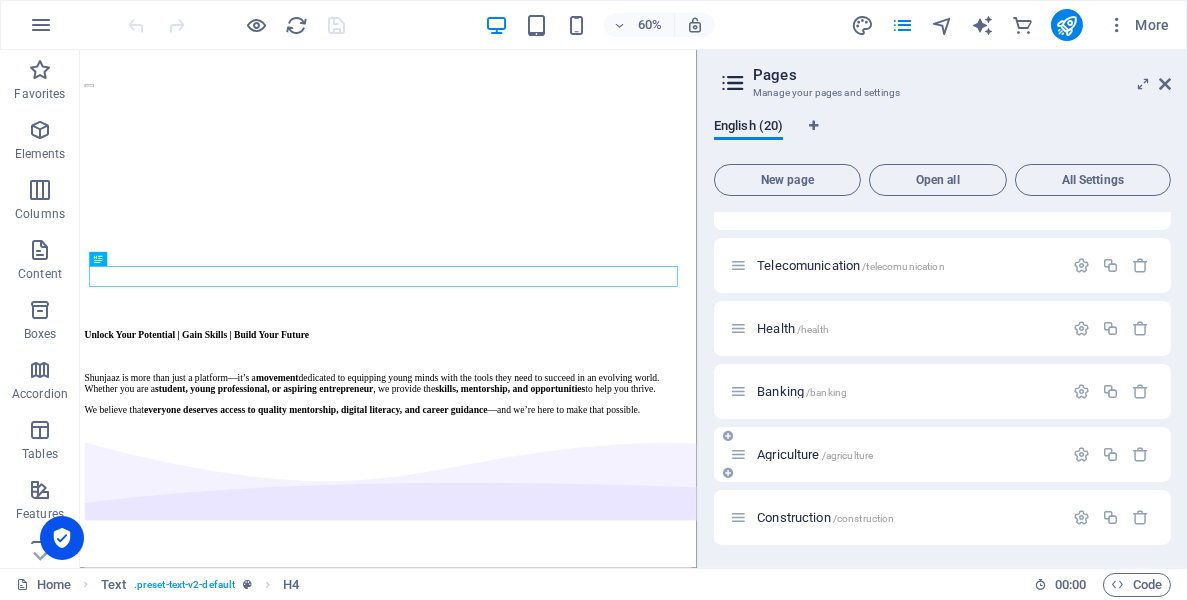 click on "Agriculture /agriculture" at bounding box center (815, 454) 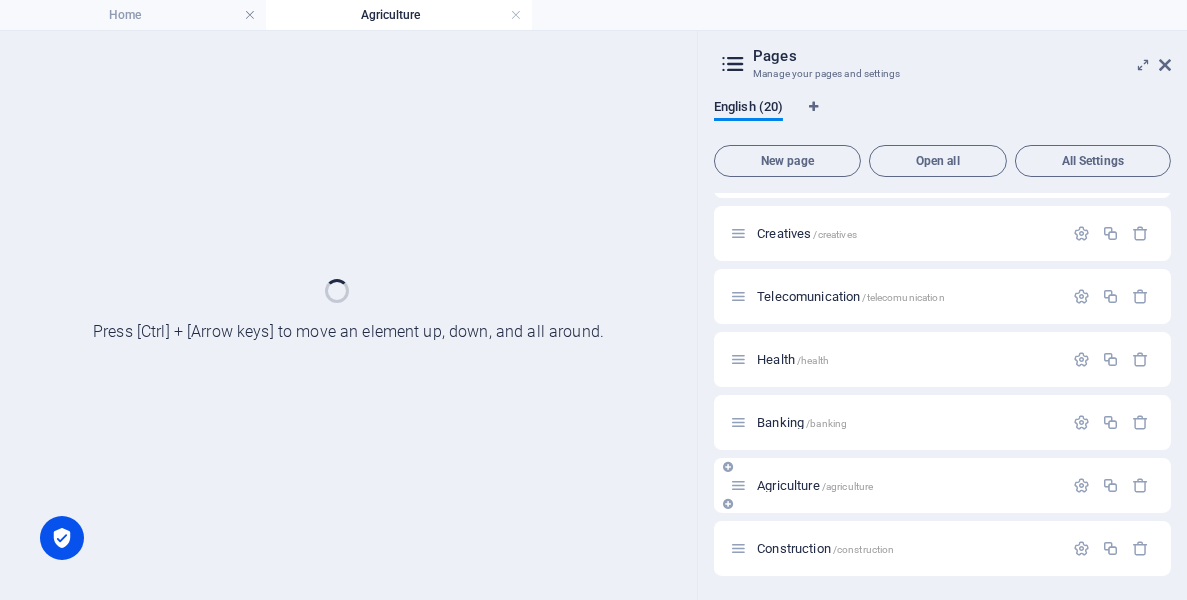 scroll, scrollTop: 868, scrollLeft: 0, axis: vertical 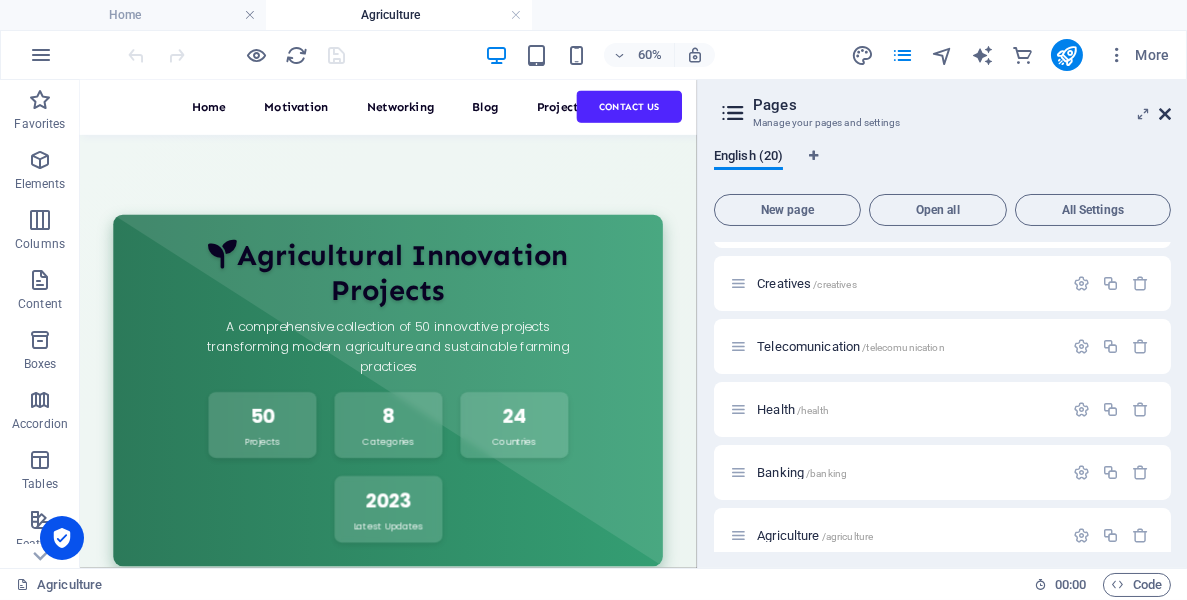click at bounding box center [1165, 114] 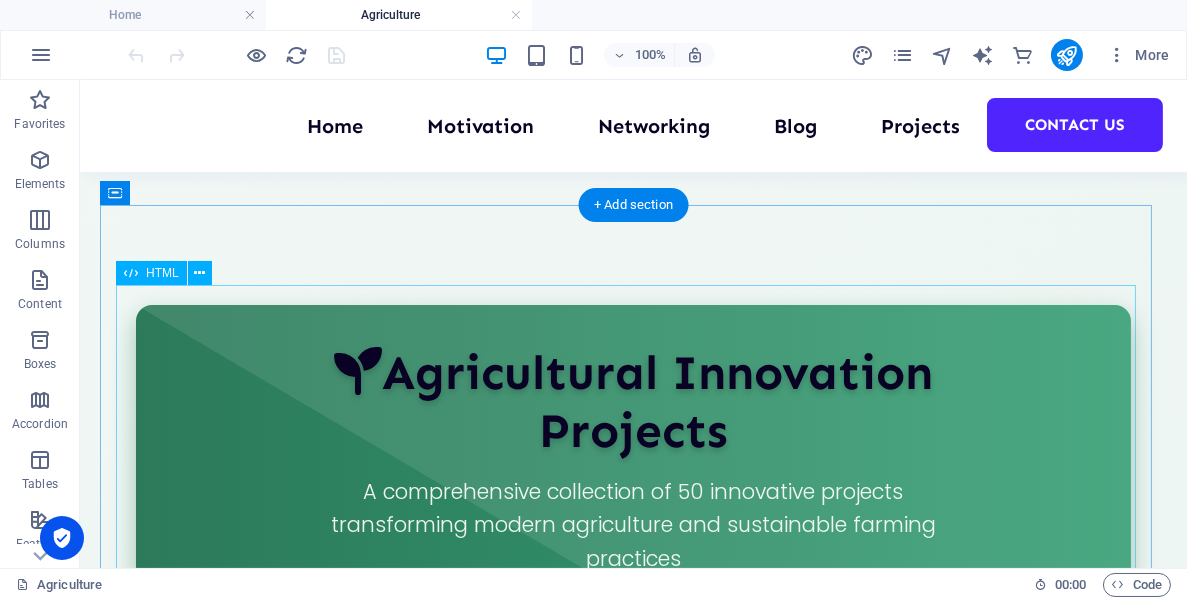 click on "Agricultural Innovation Projects
Agricultural Innovation Projects
A comprehensive collection of 50 innovative projects transforming modern agriculture and sustainable farming practices
50
Projects
8
Categories
24
Countries
2023
Latest Updates
All Projects
Sustainable Farming
Agri-Tech
Food Security
Water Management
Waste Recycling" at bounding box center (633, 3546) 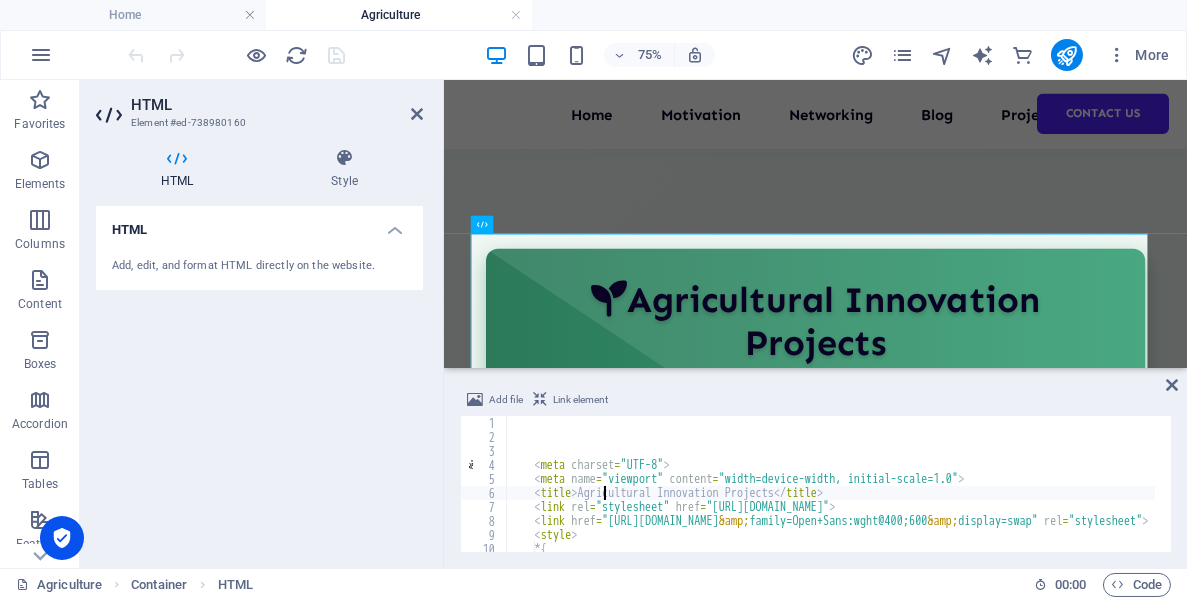 click on "< meta   charset = "UTF-8" >      < meta   name = "viewport"   content = "width=device-width, initial-scale=1.0" >      < title > Agricultural Innovation Projects </ title >      < link   rel = "stylesheet"   href = "[URL][DOMAIN_NAME]" >      < link   href = "[URL][DOMAIN_NAME] &amp; family=Open+Sans:wght@400;600 &amp; display=swap"   rel = "stylesheet" >      < style >          *  {" at bounding box center (1230, 490) 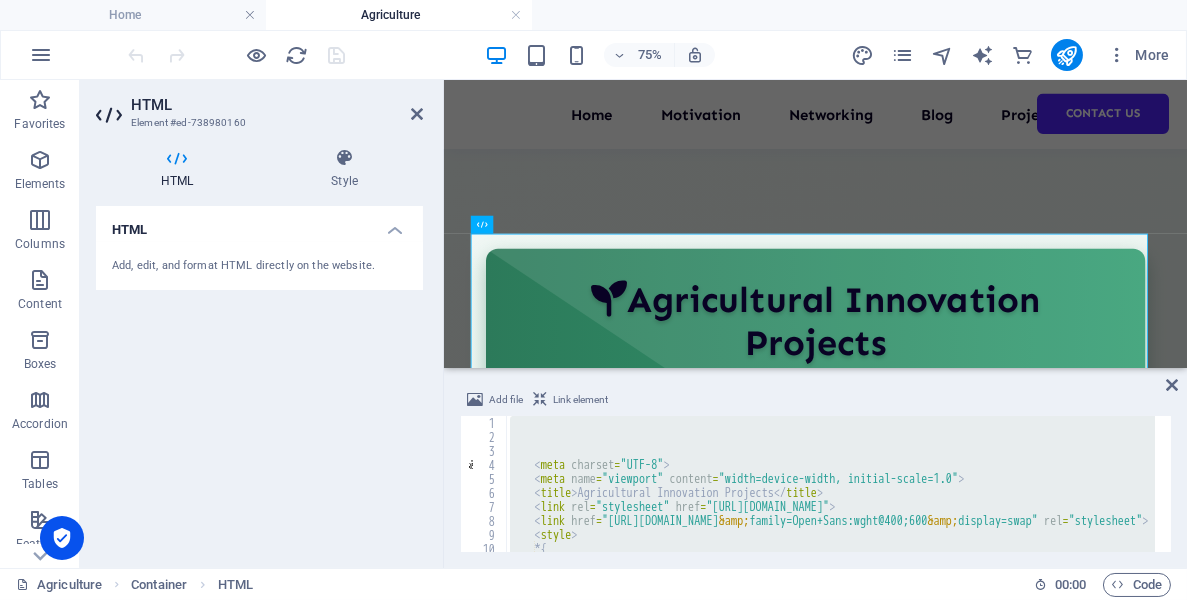 paste on "</html>" 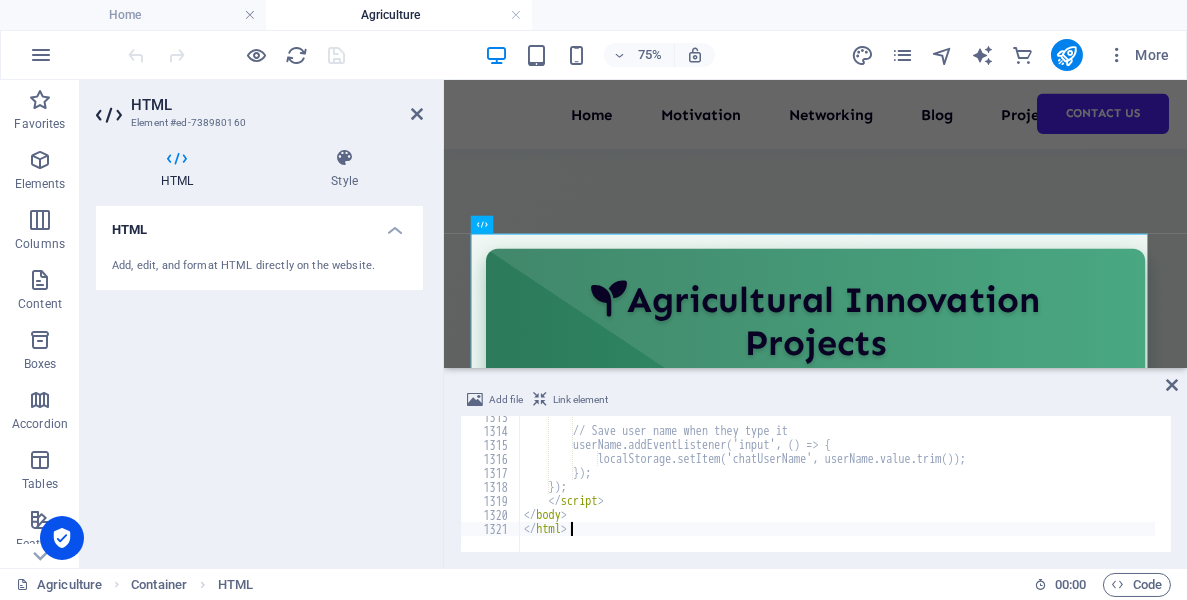 scroll, scrollTop: 18374, scrollLeft: 0, axis: vertical 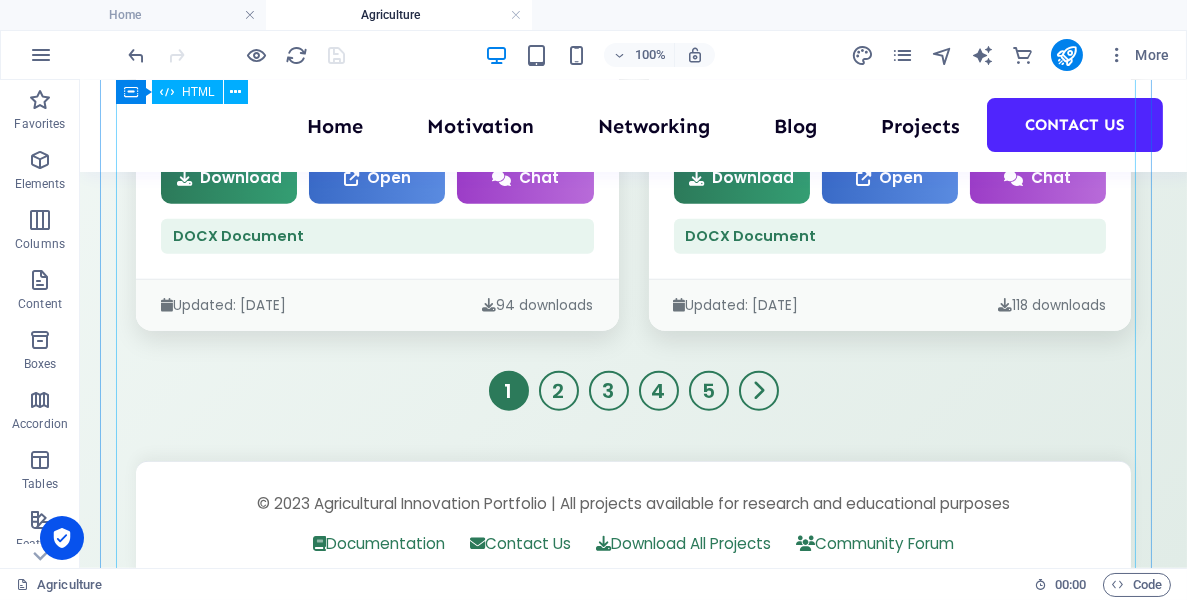 click on "Agricultural Innovation Projects
Agricultural Innovation Projects
A comprehensive collection of 50 innovative projects transforming modern agriculture and sustainable farming practices
50
Projects
8
Categories
24
Countries
2023
Latest Updates
All Projects
Sustainable Farming
Agri-Tech
Food Security
Water Management
Waste Recycling" at bounding box center (633, -1298) 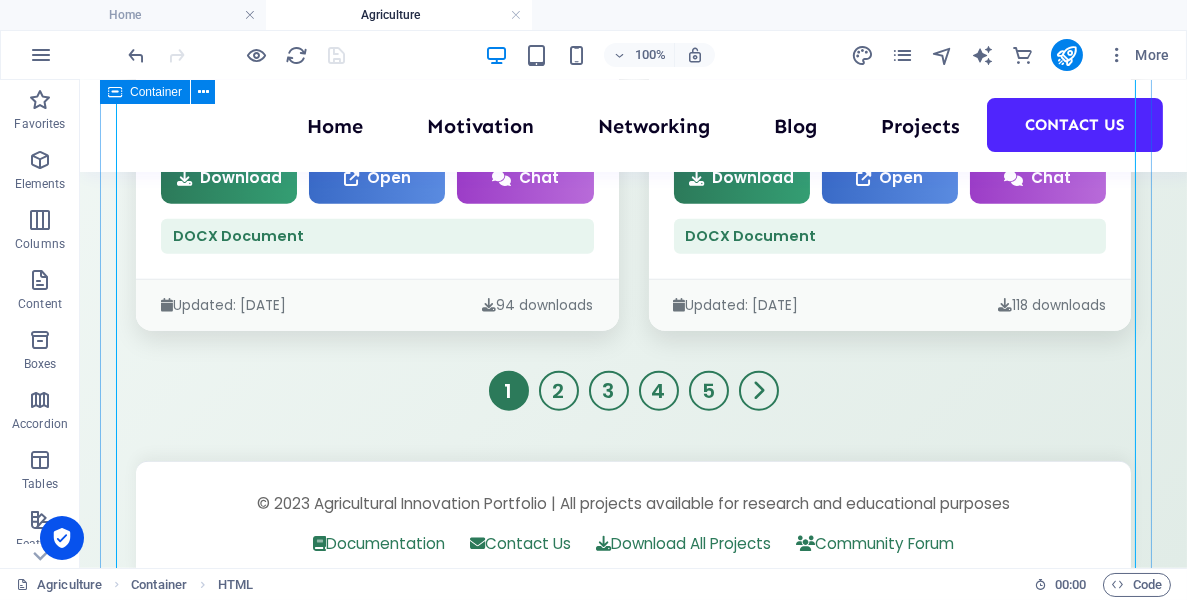 click on "Agricultural Innovation Projects
Agricultural Innovation Projects
A comprehensive collection of 50 innovative projects transforming modern agriculture and sustainable farming practices
50
Projects
8
Categories
24
Countries
2023
Latest Updates
All Projects
Sustainable Farming
Agri-Tech
Food Security
Water Management
Waste Recycling" at bounding box center [633, -1298] 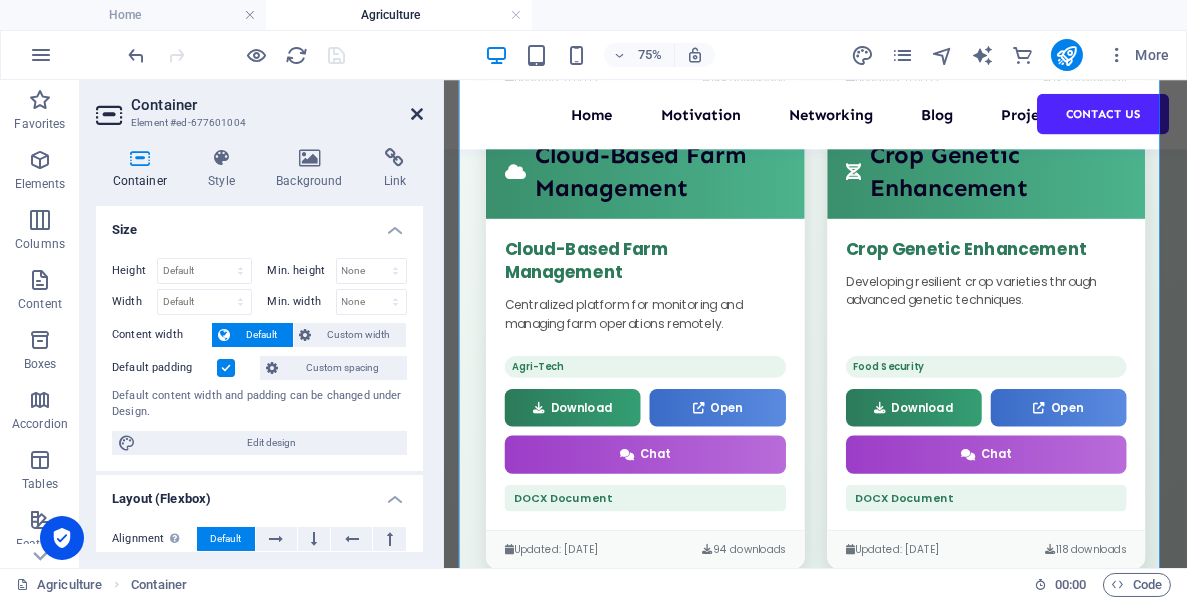 click at bounding box center (417, 114) 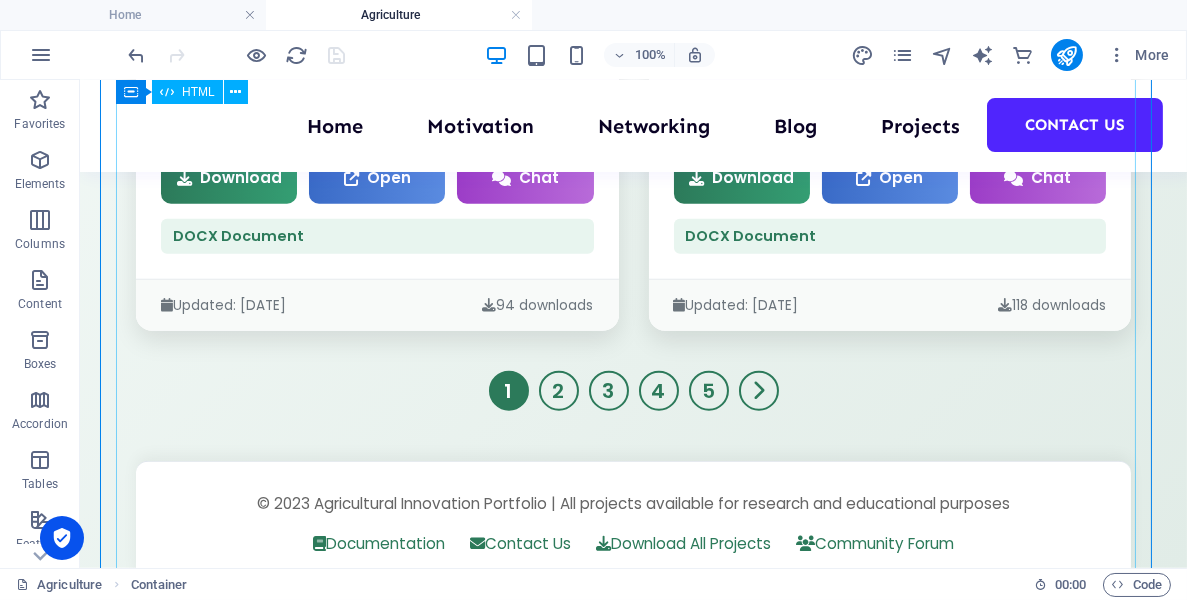 click on "Agricultural Innovation Projects
Agricultural Innovation Projects
A comprehensive collection of 50 innovative projects transforming modern agriculture and sustainable farming practices
50
Projects
8
Categories
24
Countries
2023
Latest Updates
All Projects
Sustainable Farming
Agri-Tech
Food Security
Water Management
Waste Recycling" at bounding box center [633, -1298] 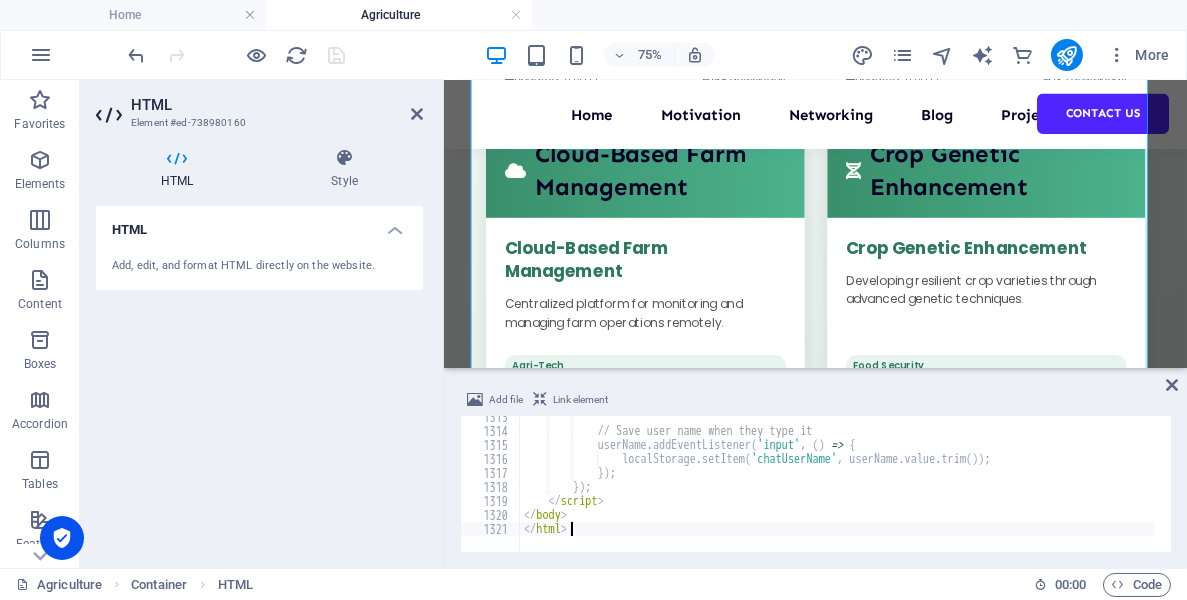 click on "// Save user name when they type it                userName . addEventListener ( 'input' ,   ( )   =>   {                     localStorage . setItem ( 'chatUserName' ,   userName . value . trim ( )) ;                }) ;           }) ;      </ script > </ body > </ html >" at bounding box center (1244, 484) 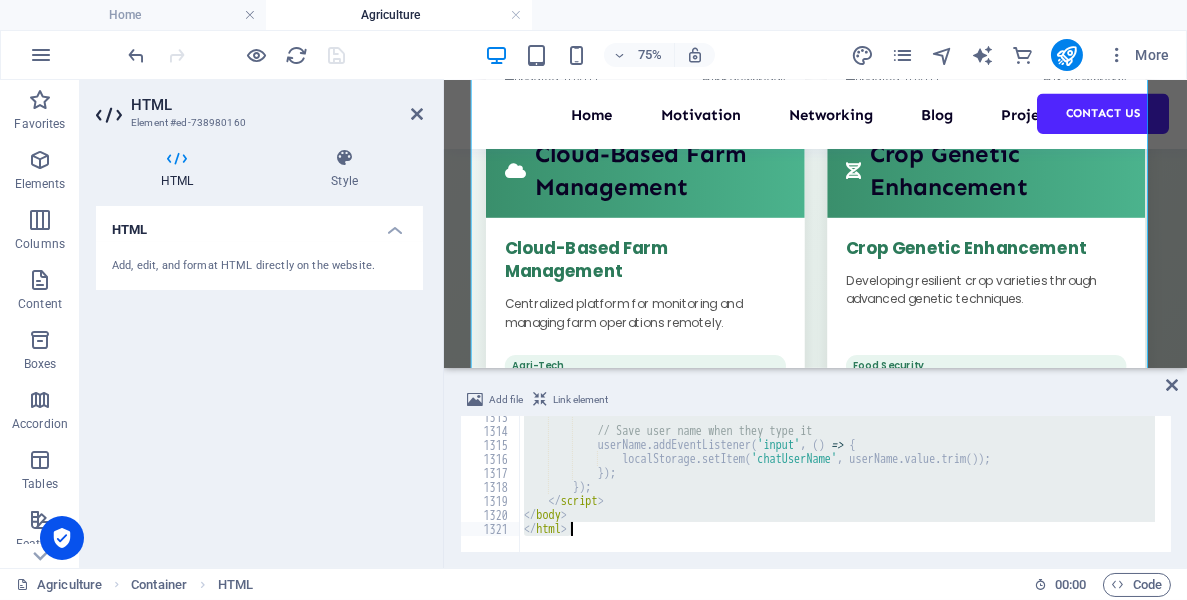 paste on "div" 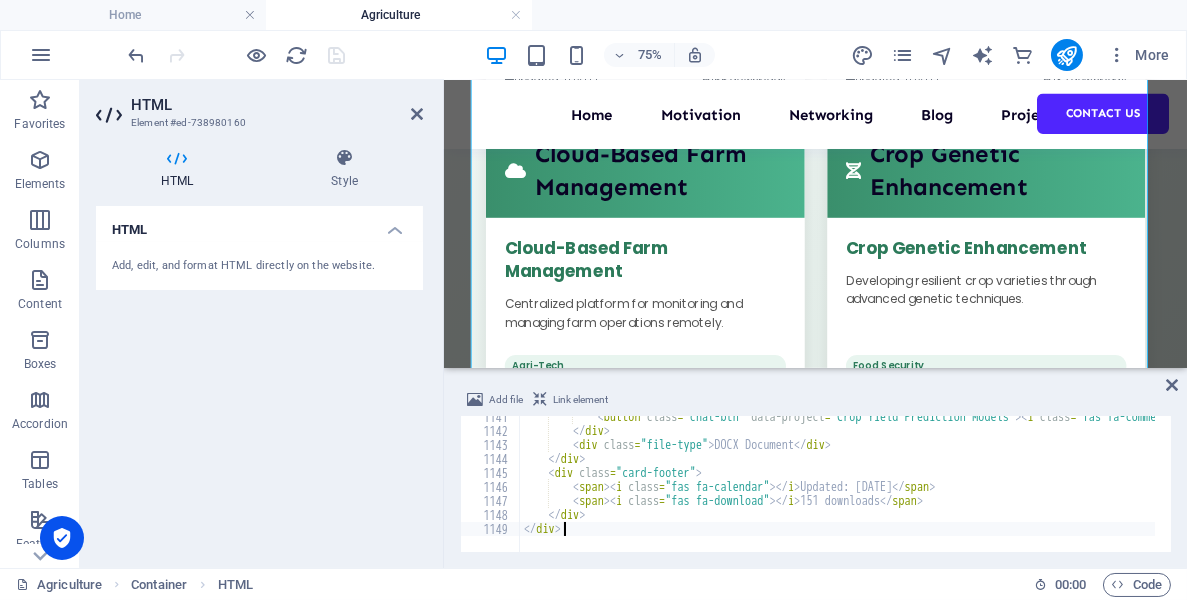 scroll, scrollTop: 15966, scrollLeft: 0, axis: vertical 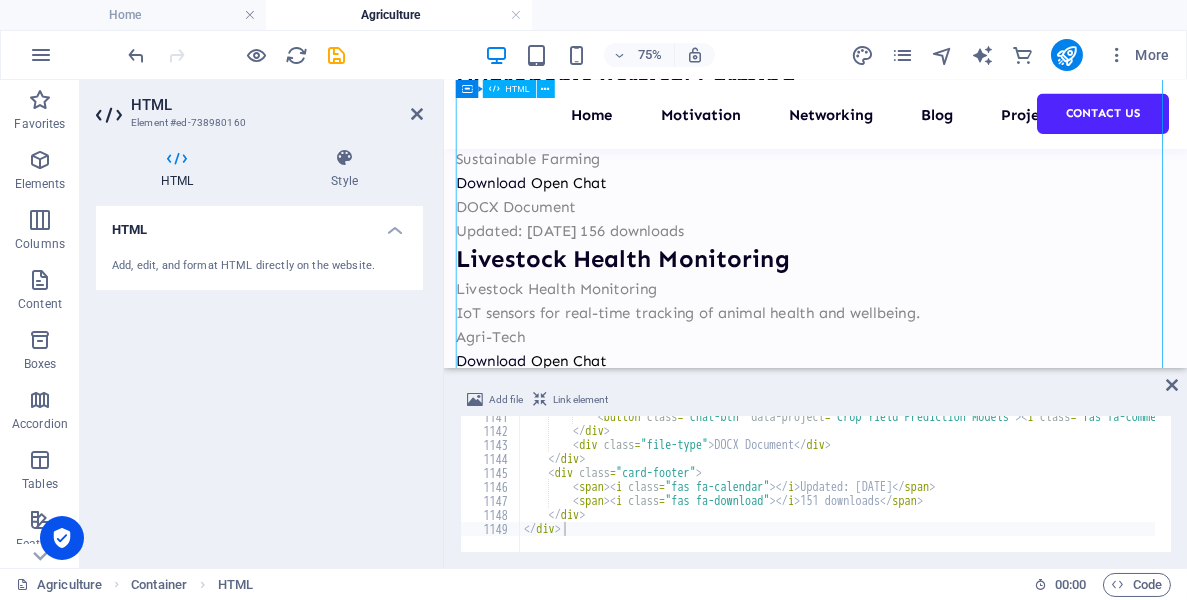 drag, startPoint x: 1401, startPoint y: 226, endPoint x: 1244, endPoint y: 259, distance: 160.43066 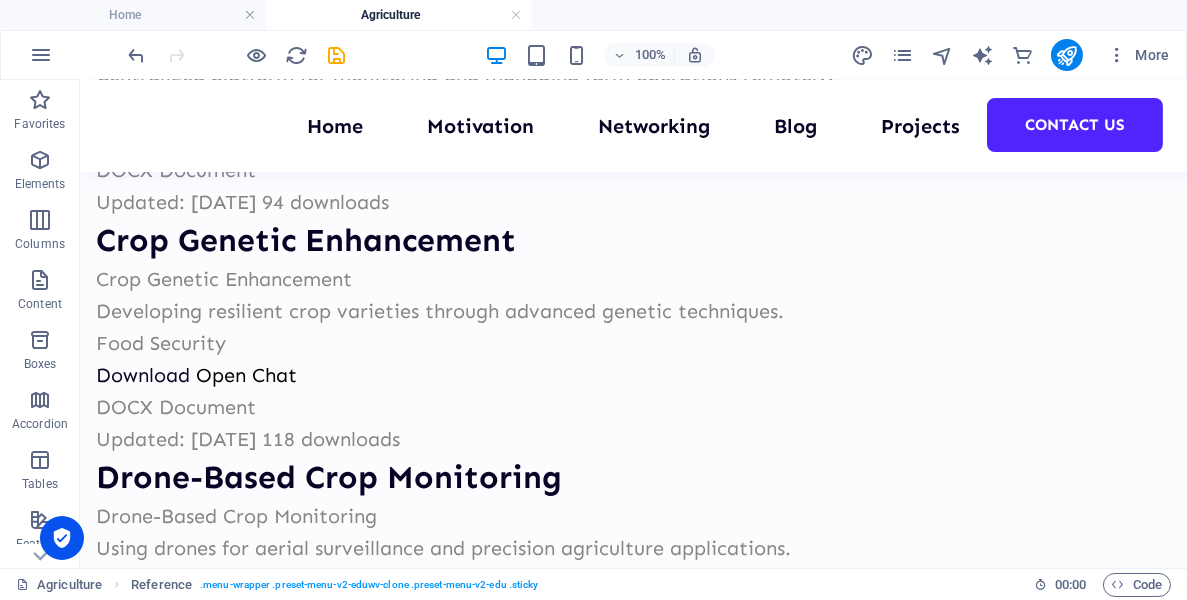 scroll, scrollTop: 2079, scrollLeft: 0, axis: vertical 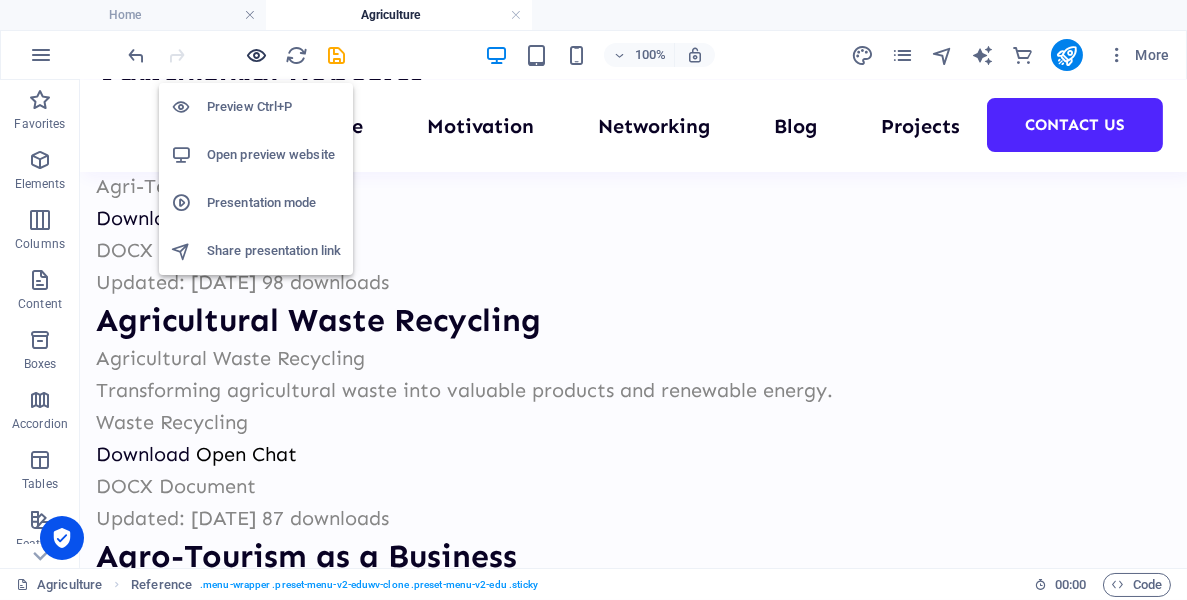 click at bounding box center [257, 55] 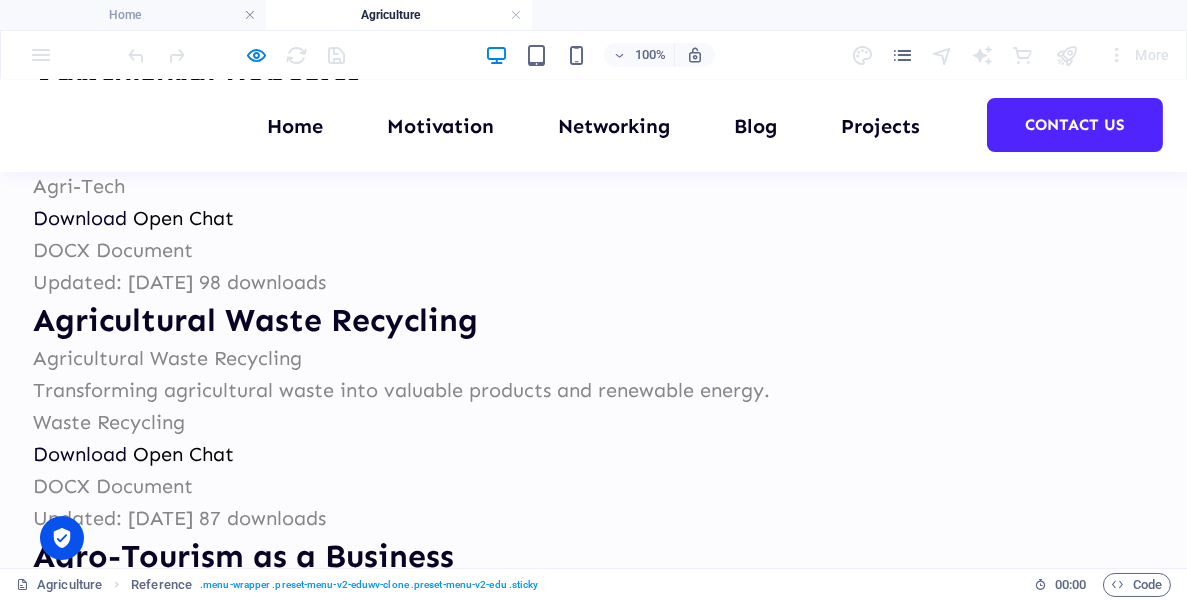 type 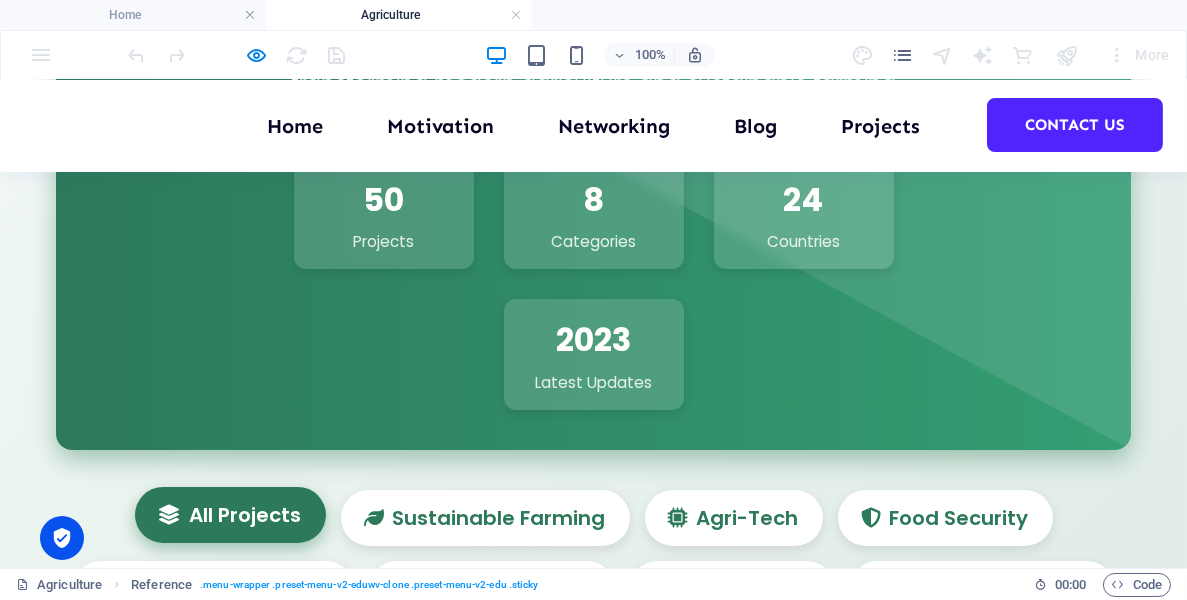 click on "Home Motivation Networking Blog Projects Contact Us" at bounding box center (593, 126) 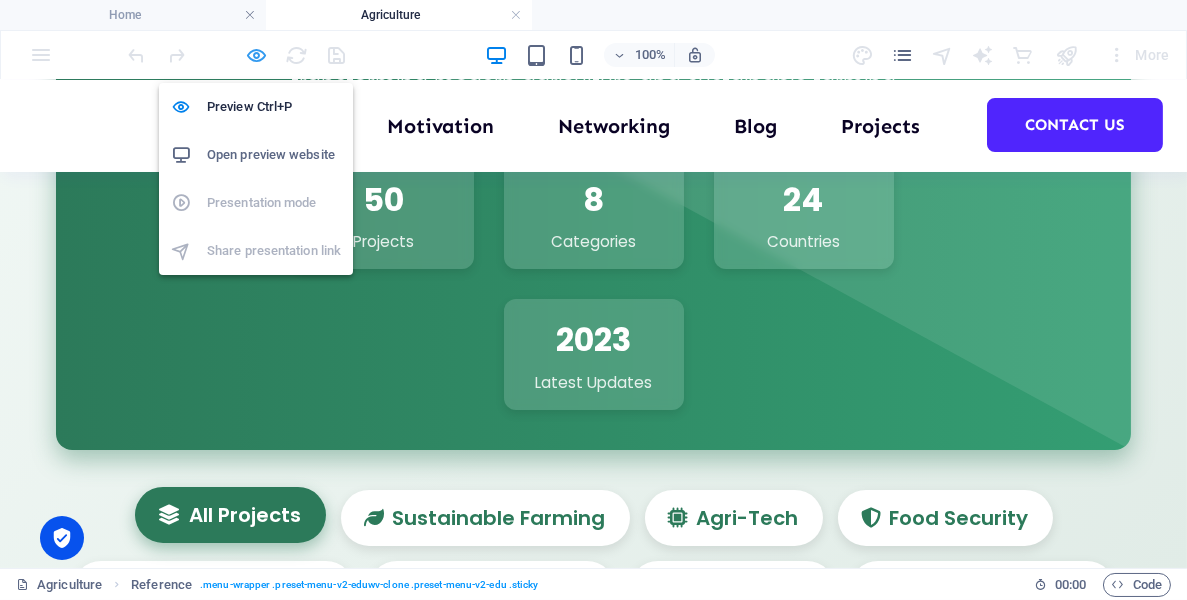 click at bounding box center (257, 55) 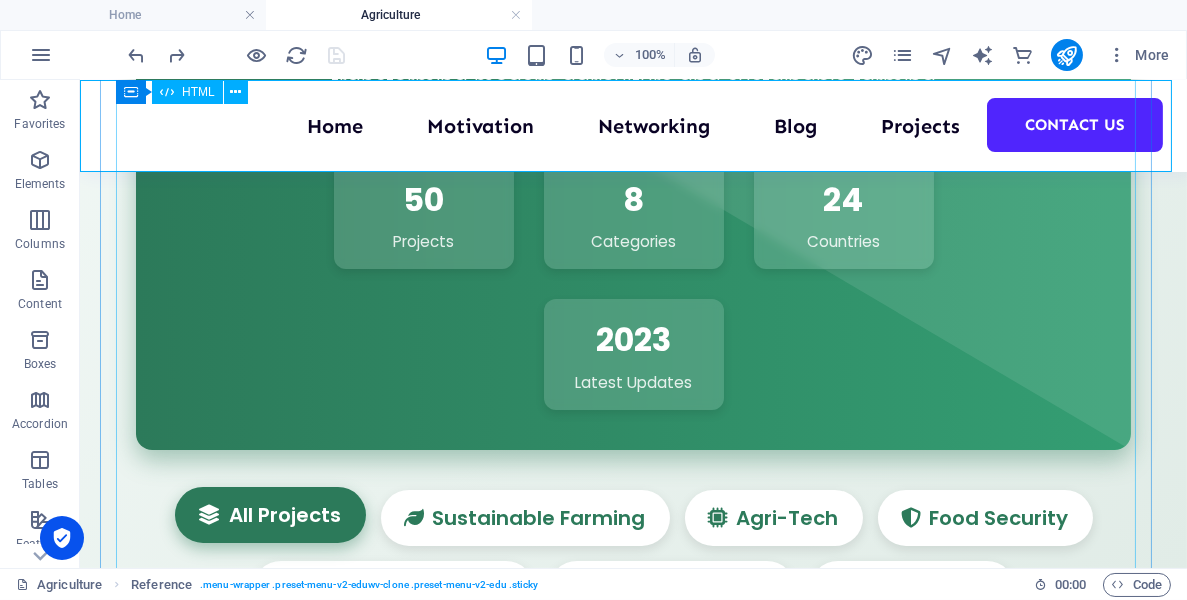click on "Agricultural Innovation Projects
Agricultural Innovation Projects
A comprehensive collection of 50 innovative projects transforming modern agriculture and sustainable farming practices
50
Projects
8
Categories
24
Countries
2023
Latest Updates
All Projects
Sustainable Farming
Agri-Tech
Food Security
Water Management
Waste Recycling" at bounding box center [633, 1781] 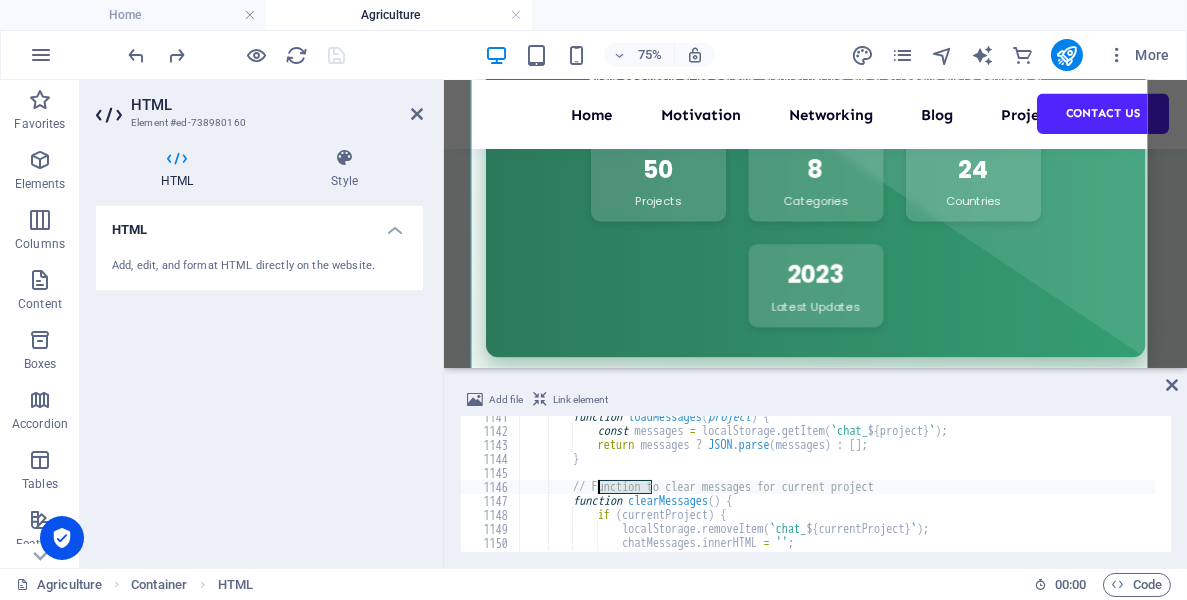 scroll, scrollTop: 15966, scrollLeft: 0, axis: vertical 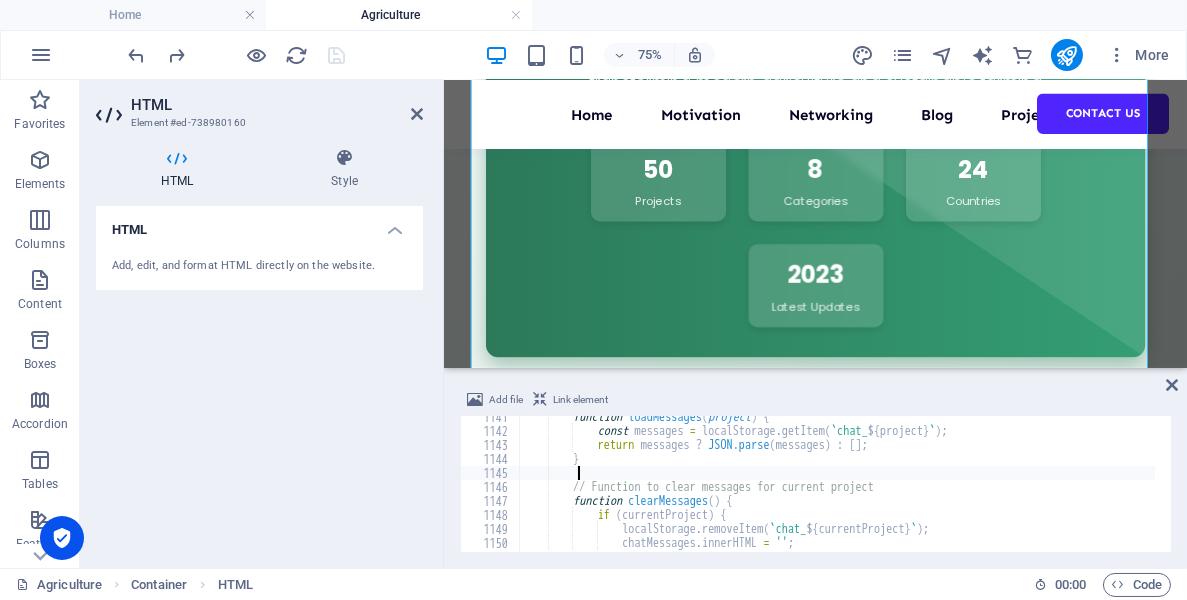 click on "function   loadMessages ( project )   {                const   messages   =   localStorage . getItem ( ` chat_ ${ project } ` ) ;                return   messages   ?   JSON . parse ( messages )   :   [ ] ;           }                     // Function to clear messages for current project           function   clearMessages ( )   {                if   ( currentProject )   {                     localStorage . removeItem ( ` chat_ ${ currentProject } ` ) ;                     chatMessages . innerHTML   =   '' ;" at bounding box center [1244, 484] 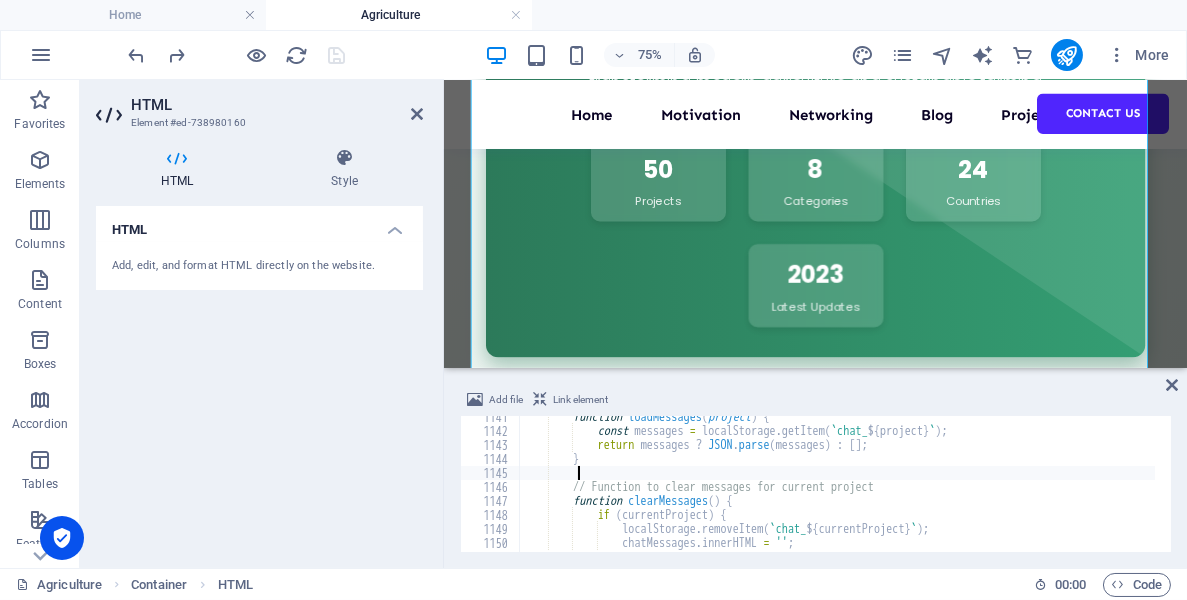 type on "</div>" 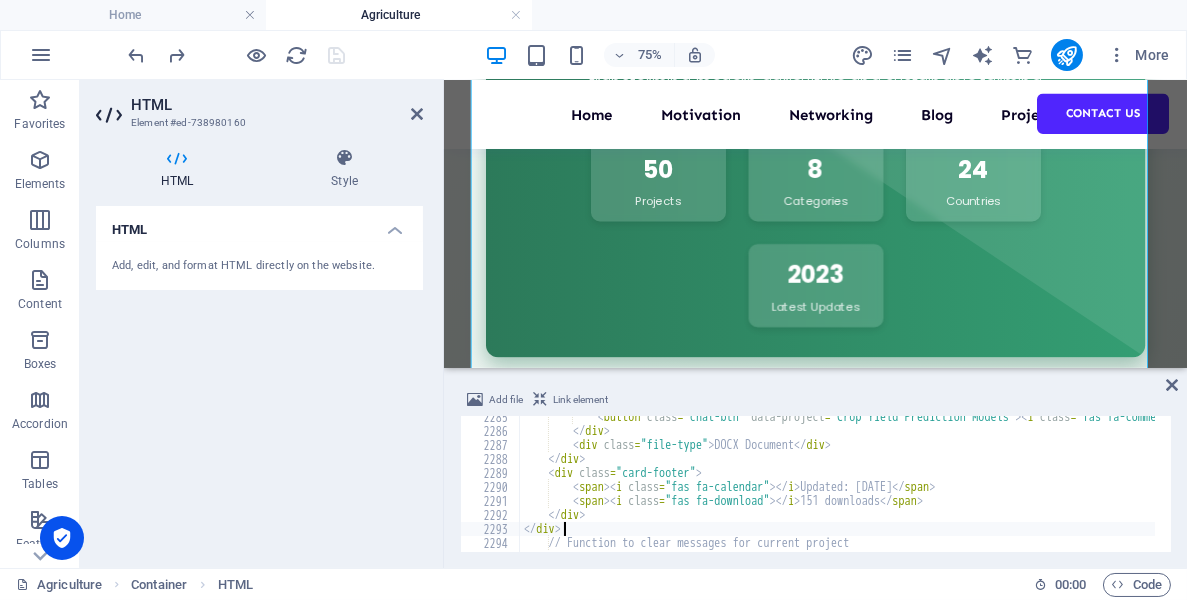 scroll, scrollTop: 30318, scrollLeft: 0, axis: vertical 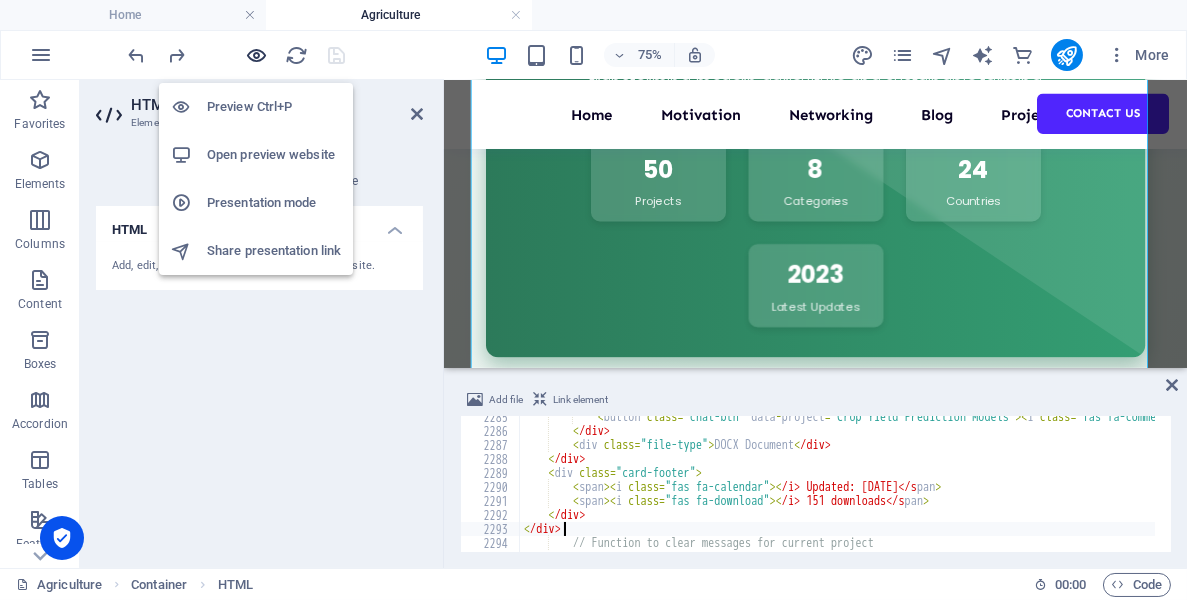 click at bounding box center [257, 55] 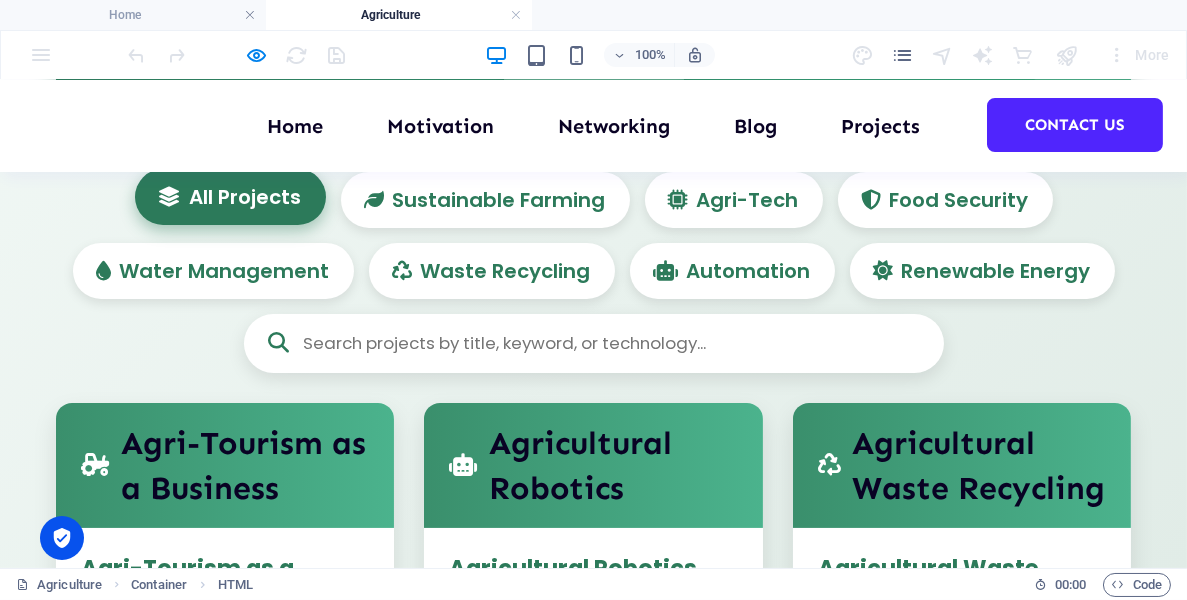 scroll, scrollTop: 771, scrollLeft: 0, axis: vertical 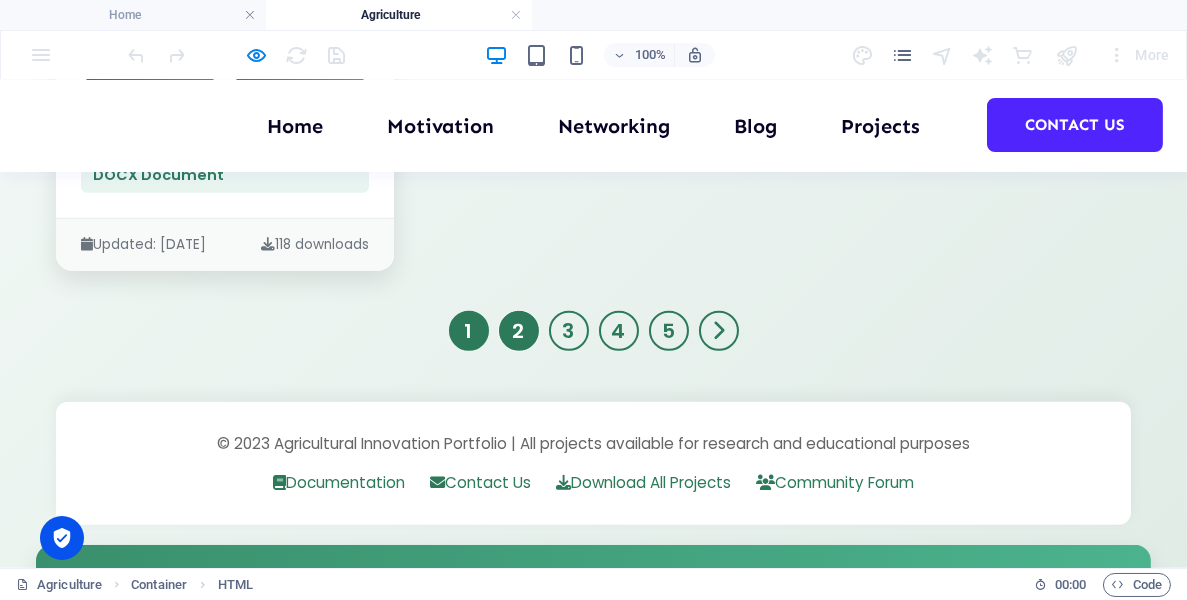 click on "2" at bounding box center [519, 331] 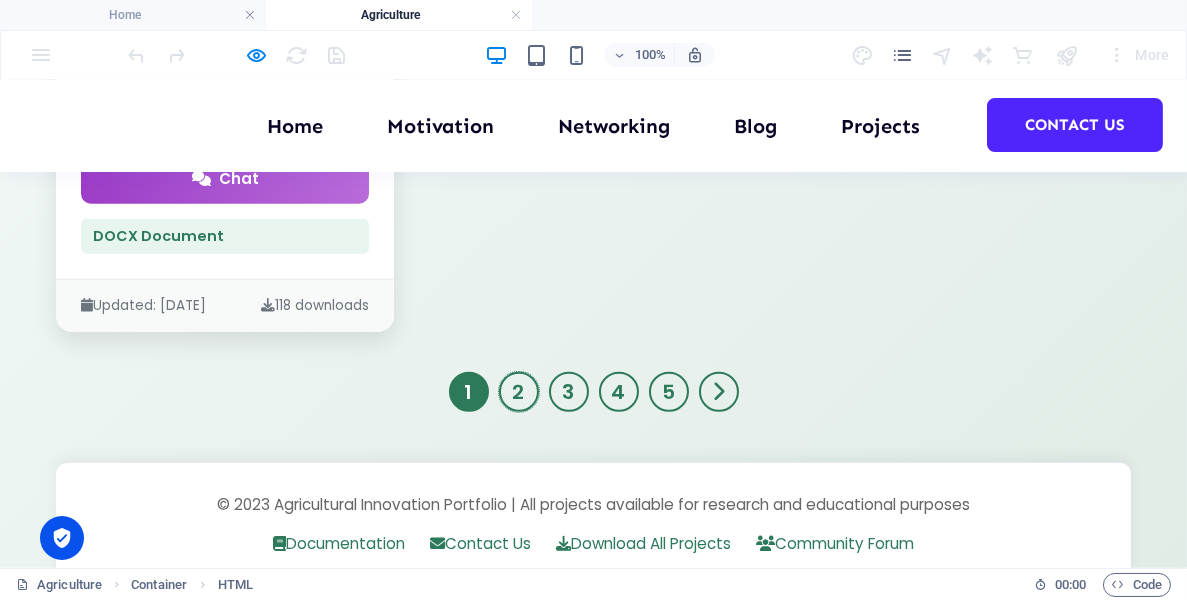 scroll, scrollTop: 3685, scrollLeft: 0, axis: vertical 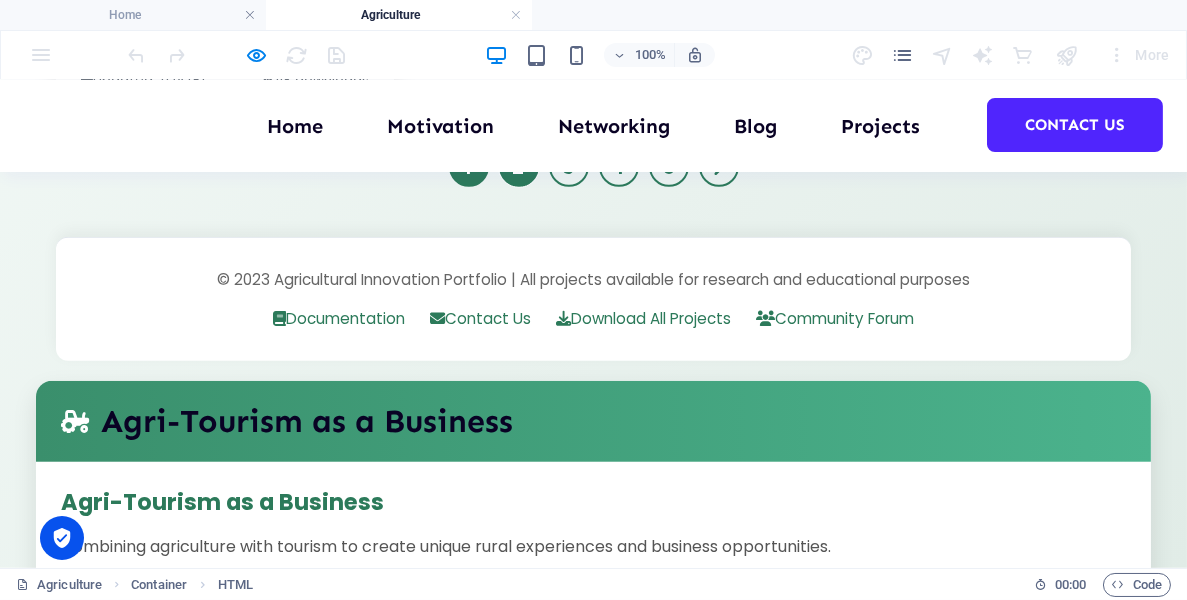 click on "2" at bounding box center (519, 167) 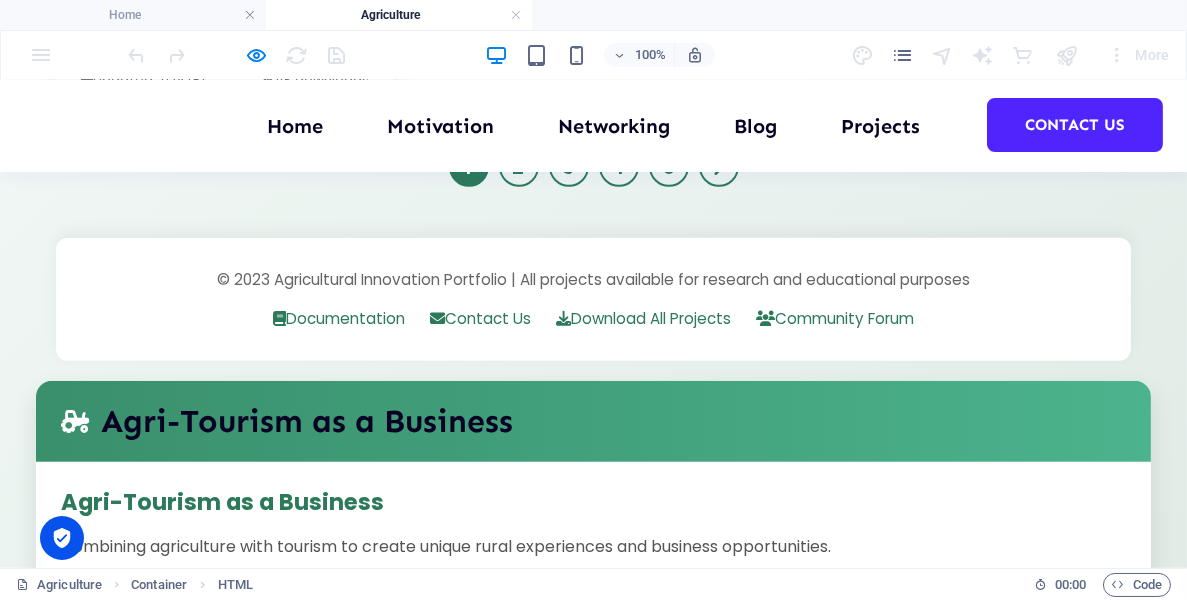 drag, startPoint x: 86, startPoint y: 70, endPoint x: -27, endPoint y: 208, distance: 178.36198 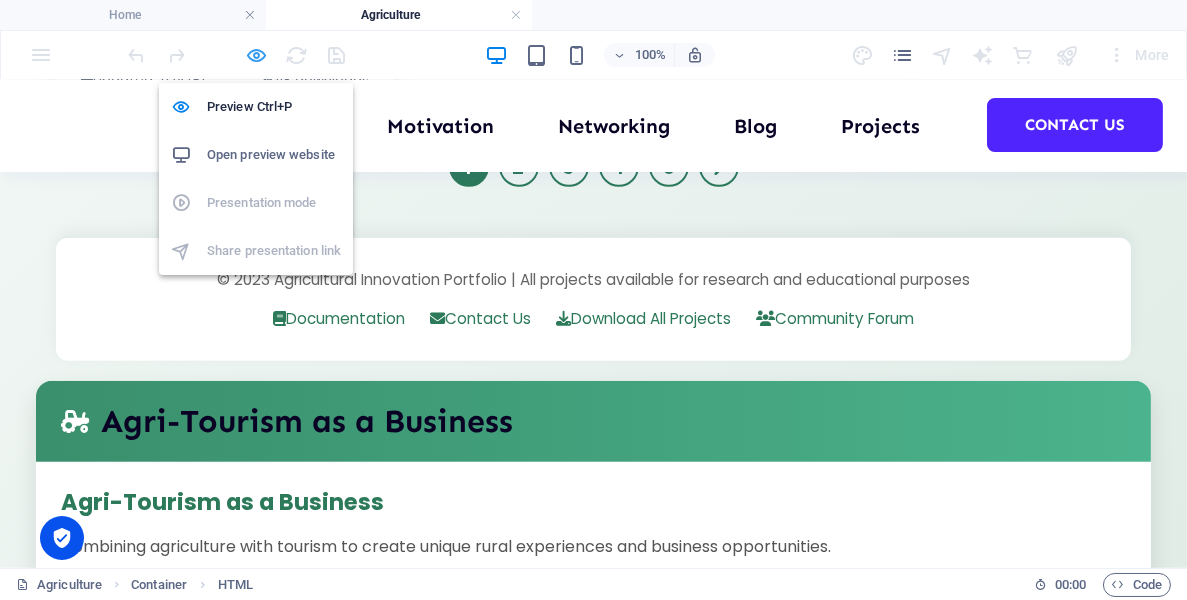 click at bounding box center [257, 55] 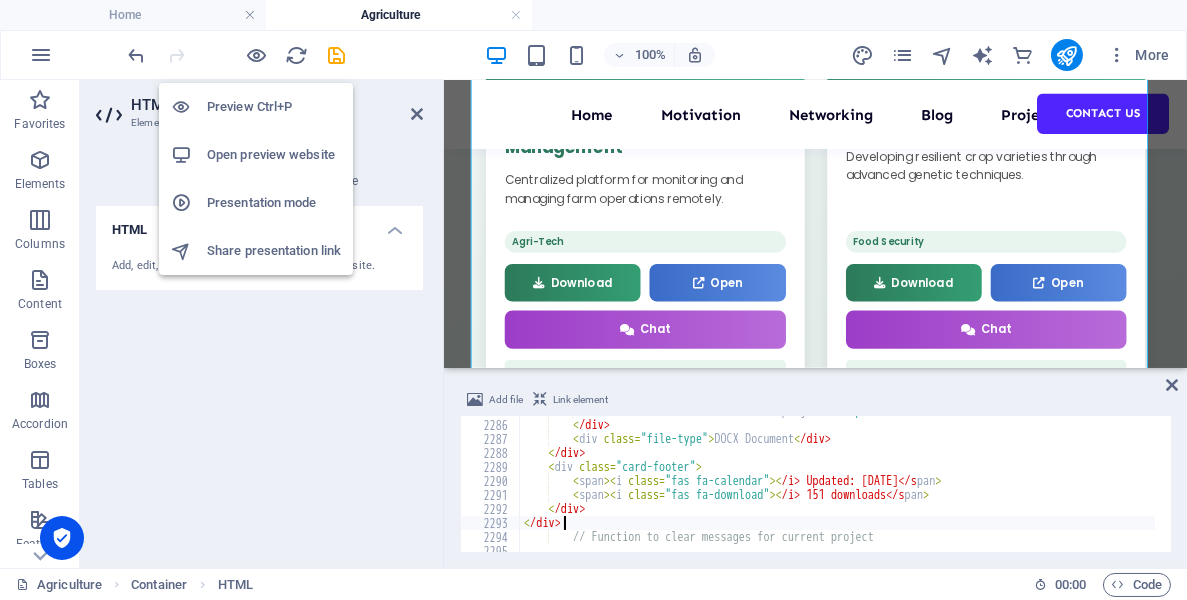 scroll, scrollTop: 30318, scrollLeft: 0, axis: vertical 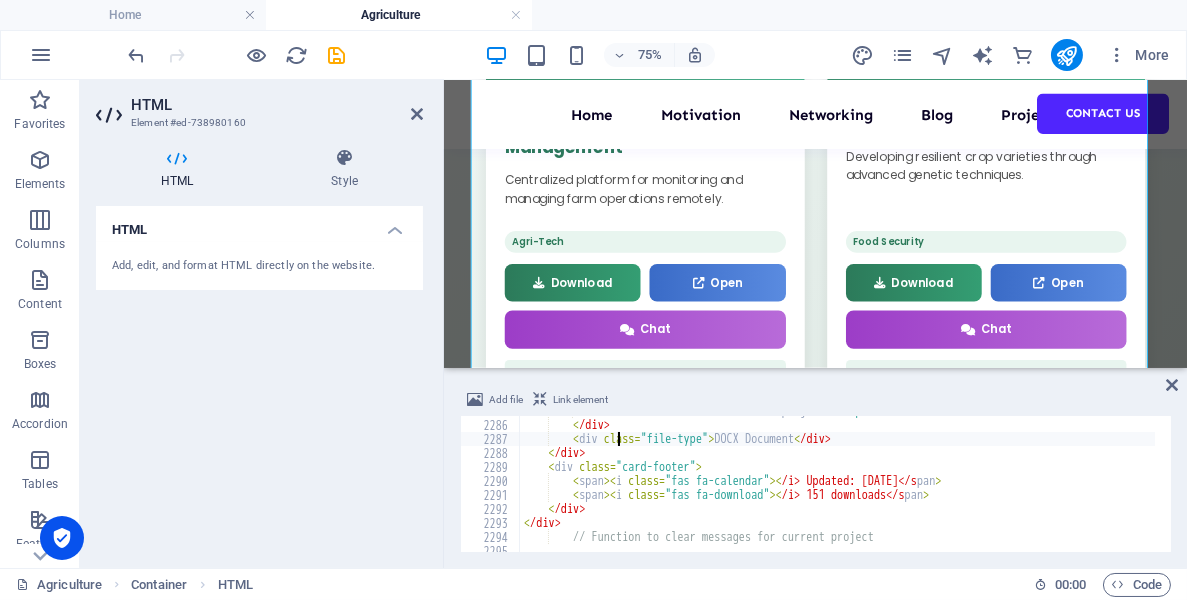 click on "< button   class = "chat-btn"   data - project = "Crop Yield Prediction Models" >< i   class = "fas fa-comments" >< /i> Chat</ button >           < /div>           < div   class = "file-type" > DOCX   Document < /div>      < /div>      < div   class = "card-footer" >           < span >< i   class = "fas fa-calendar" >< /i> Updated: [DATE]</s pan >           < span >< i   class = "fas fa-download" >< /i> 151 downloads</s pan >      < /div> < /div>           // Function to clear messages for current project" at bounding box center (1244, 478) 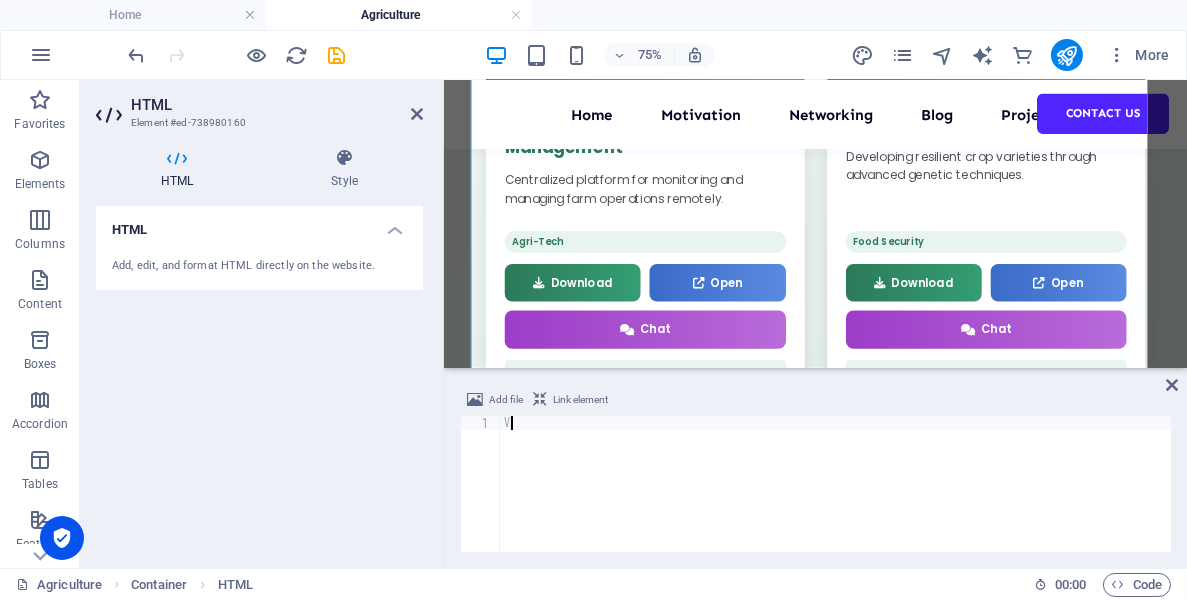scroll, scrollTop: 0, scrollLeft: 0, axis: both 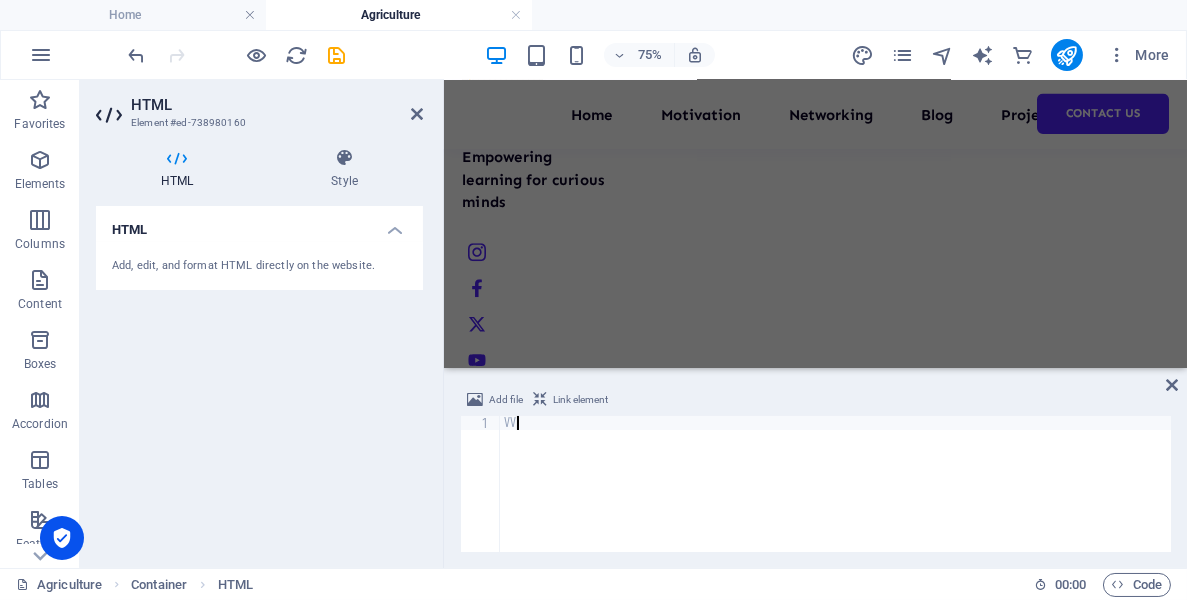 type on "V" 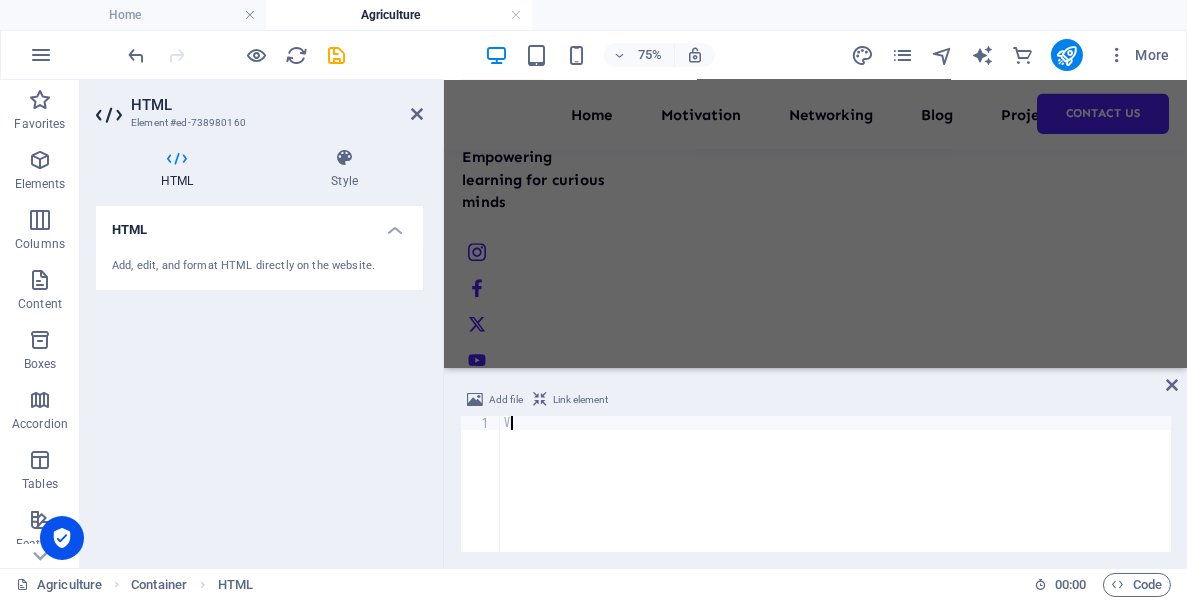 scroll, scrollTop: 0, scrollLeft: 0, axis: both 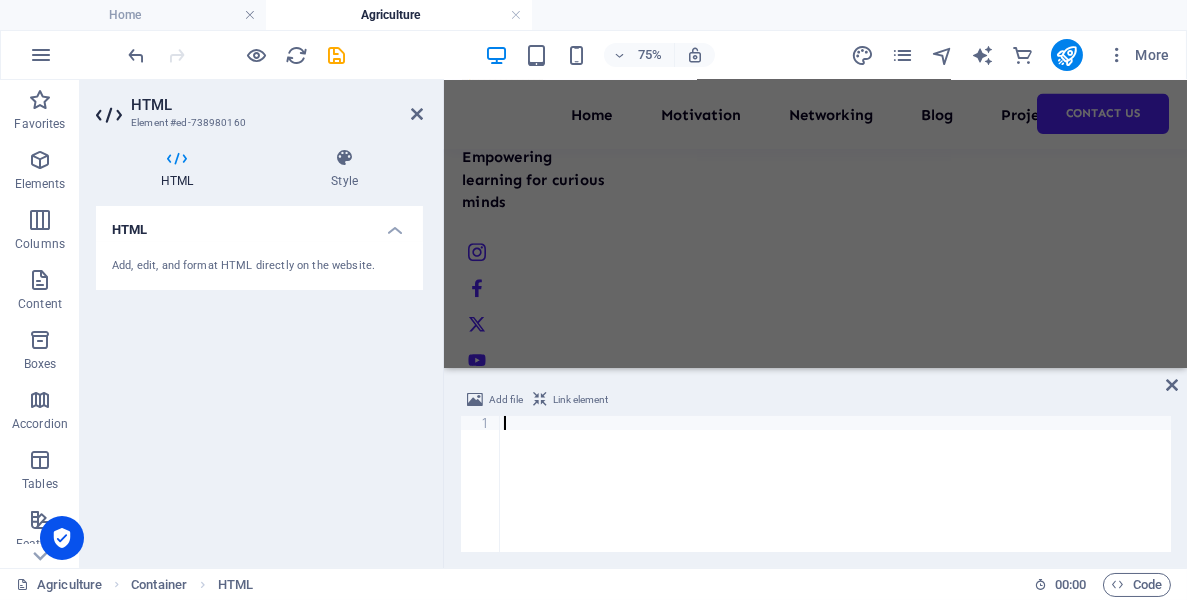 paste on "</div>" 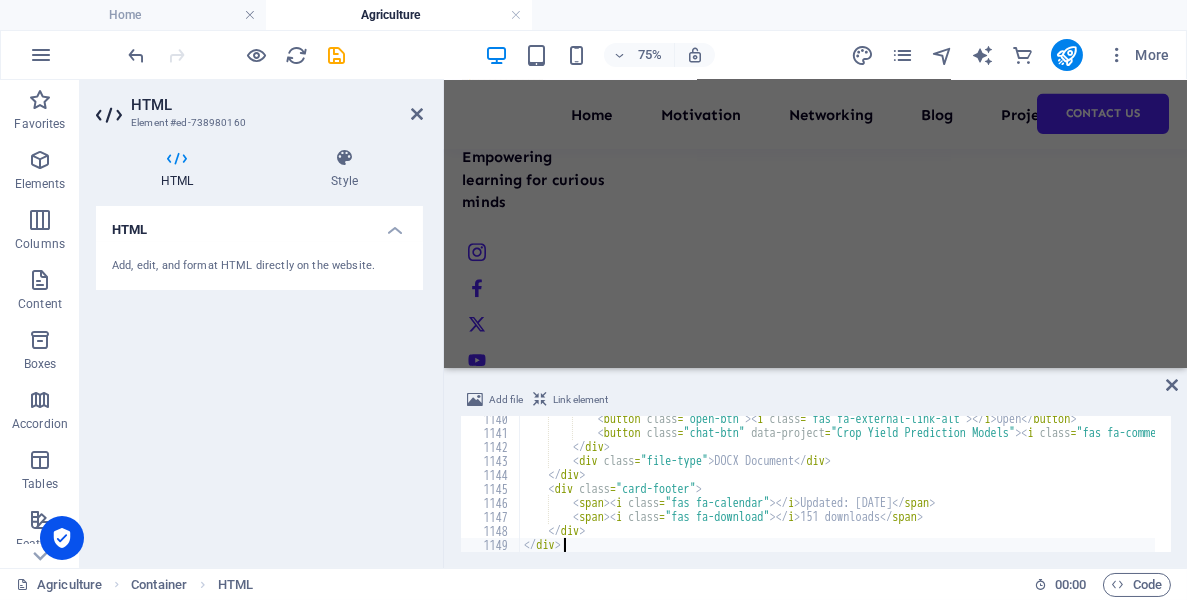 scroll, scrollTop: 15950, scrollLeft: 0, axis: vertical 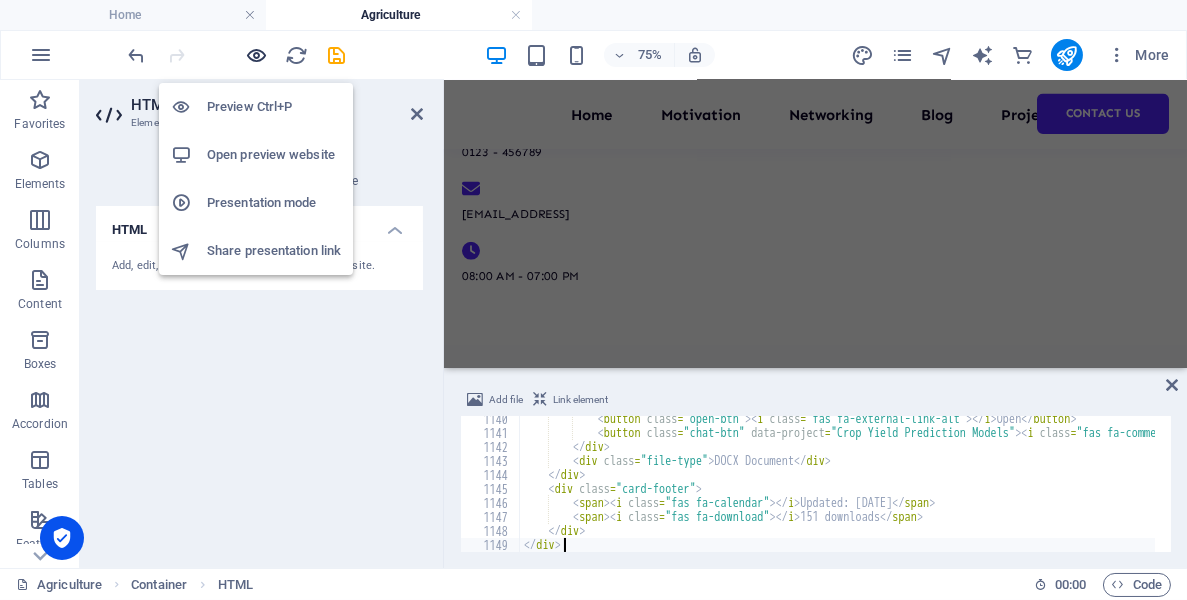 click at bounding box center [257, 55] 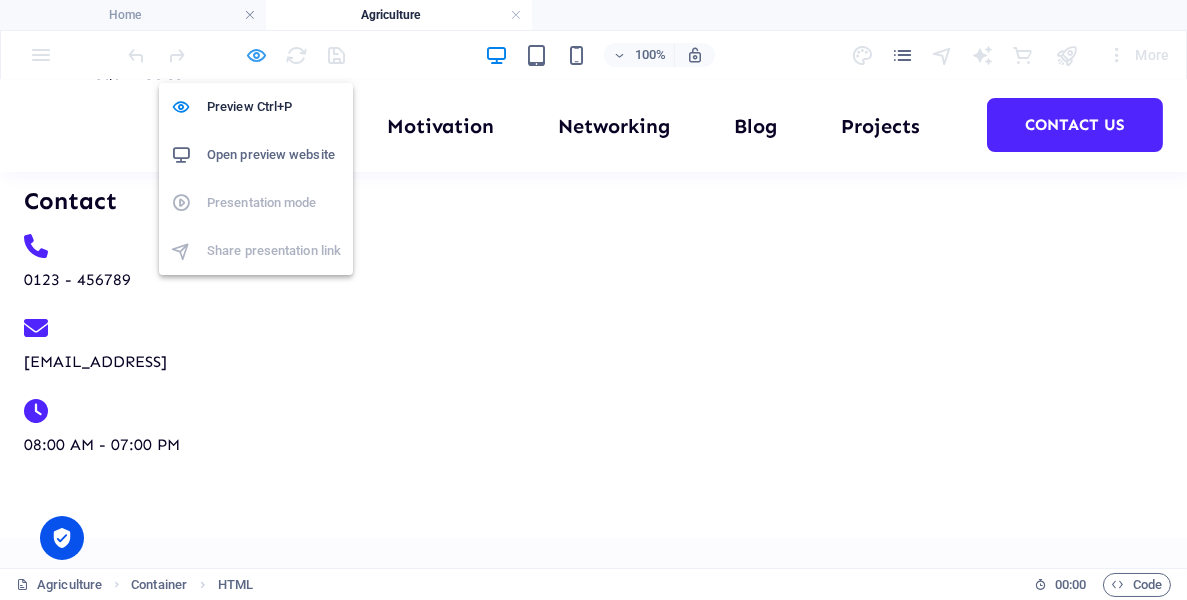 scroll, scrollTop: 6180, scrollLeft: 0, axis: vertical 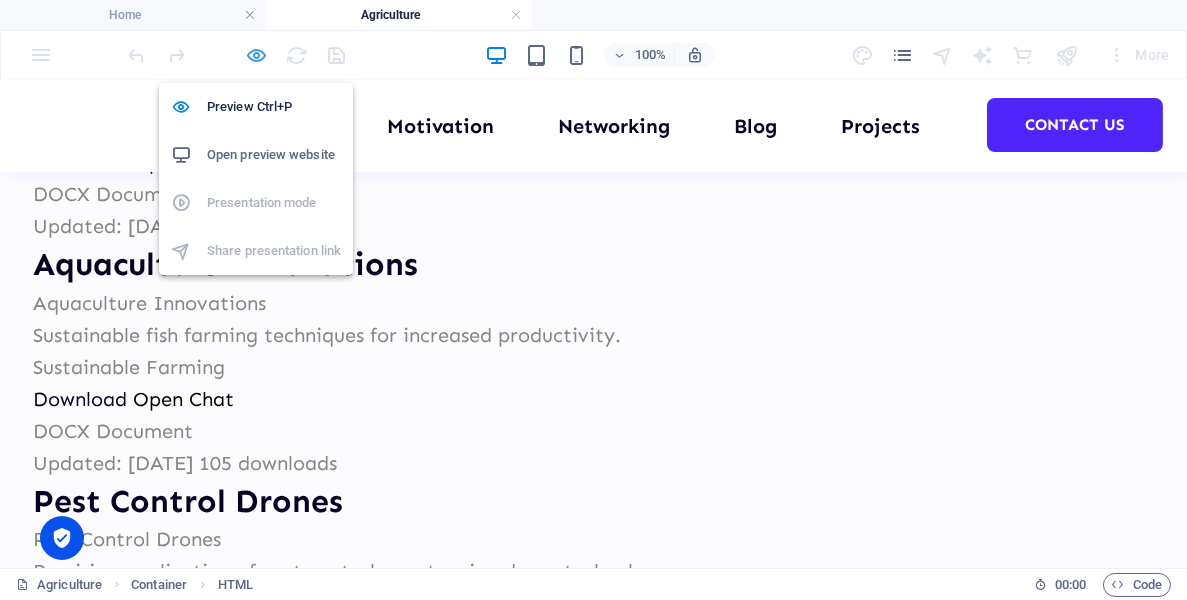 click at bounding box center (257, 55) 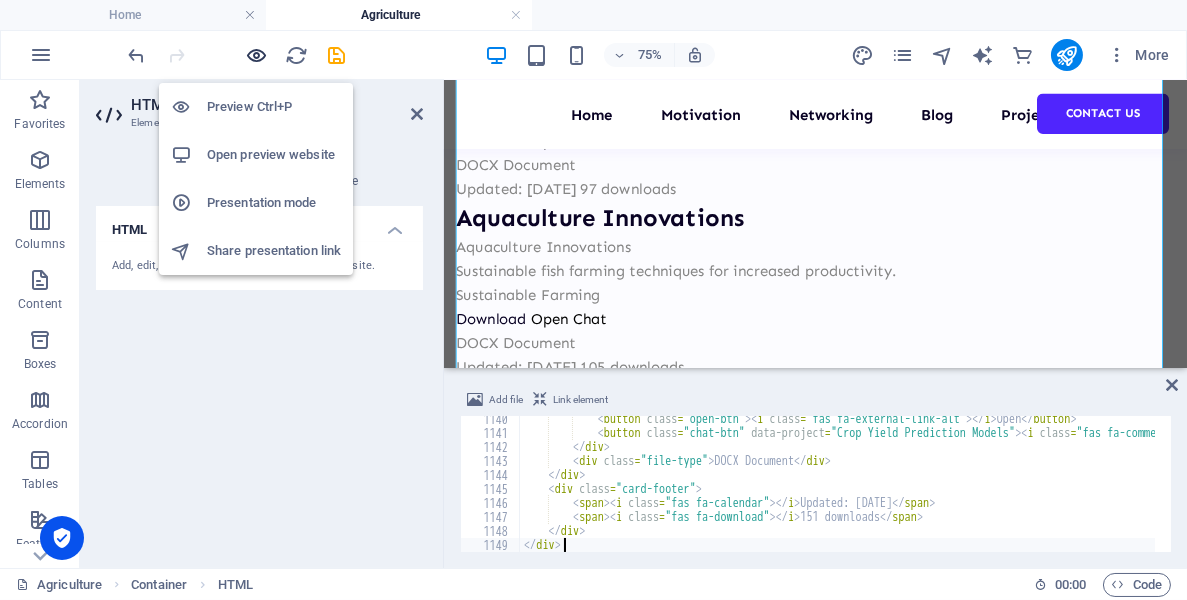 scroll, scrollTop: 15950, scrollLeft: 0, axis: vertical 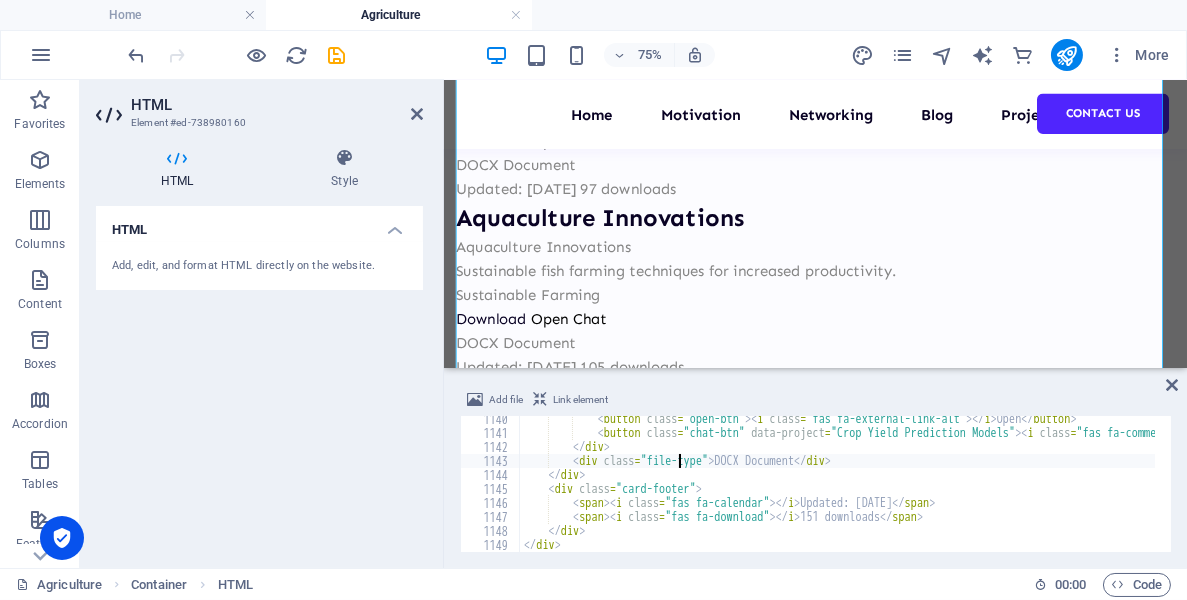click on "< button   class = "open-btn" > < i   class = "fas fa-external-link-alt" > </ i >  Open </ button >                < button   class = "chat-btn"   data-project = "Crop Yield Prediction Models" > < i   class = "fas fa-comments" > </ i >  Chat </ button >           </ div >           < div   class = "file-type" > DOCX Document </ div >      </ div >      < div   class = "card-footer" >           < span > < i   class = "fas fa-calendar" > </ i >  Updated: [DATE] </ span >           < span > < i   class = "fas fa-download" > </ i >  151 downloads </ span >      </ div > </ div >" at bounding box center [1201, 486] 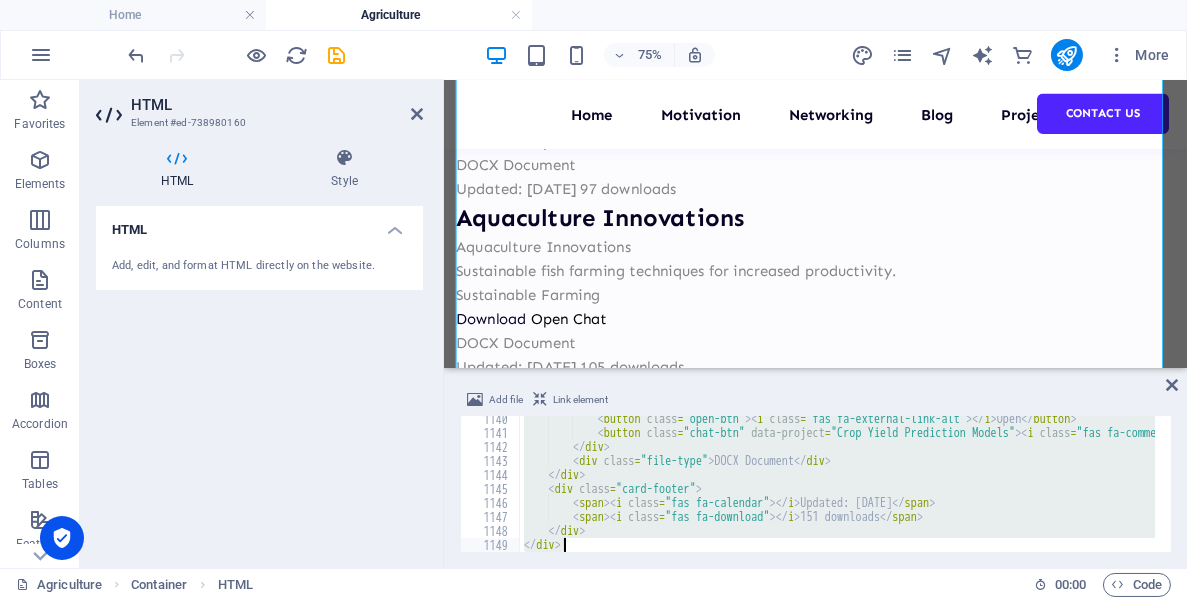 click on "< button   class = "open-btn" > < i   class = "fas fa-external-link-alt" > </ i >  Open </ button >                < button   class = "chat-btn"   data-project = "Crop Yield Prediction Models" > < i   class = "fas fa-comments" > </ i >  Chat </ button >           </ div >           < div   class = "file-type" > DOCX Document </ div >      </ div >      < div   class = "card-footer" >           < span > < i   class = "fas fa-calendar" > </ i >  Updated: [DATE] </ span >           < span > < i   class = "fas fa-download" > </ i >  151 downloads </ span >      </ div > </ div >" at bounding box center [837, 484] 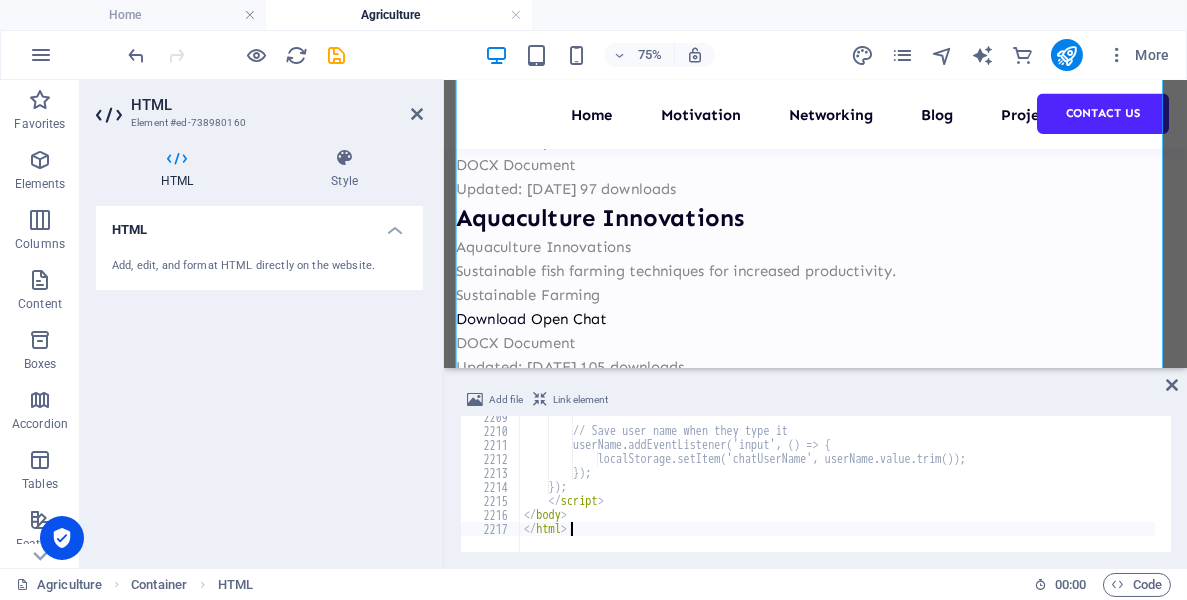 scroll, scrollTop: 30918, scrollLeft: 0, axis: vertical 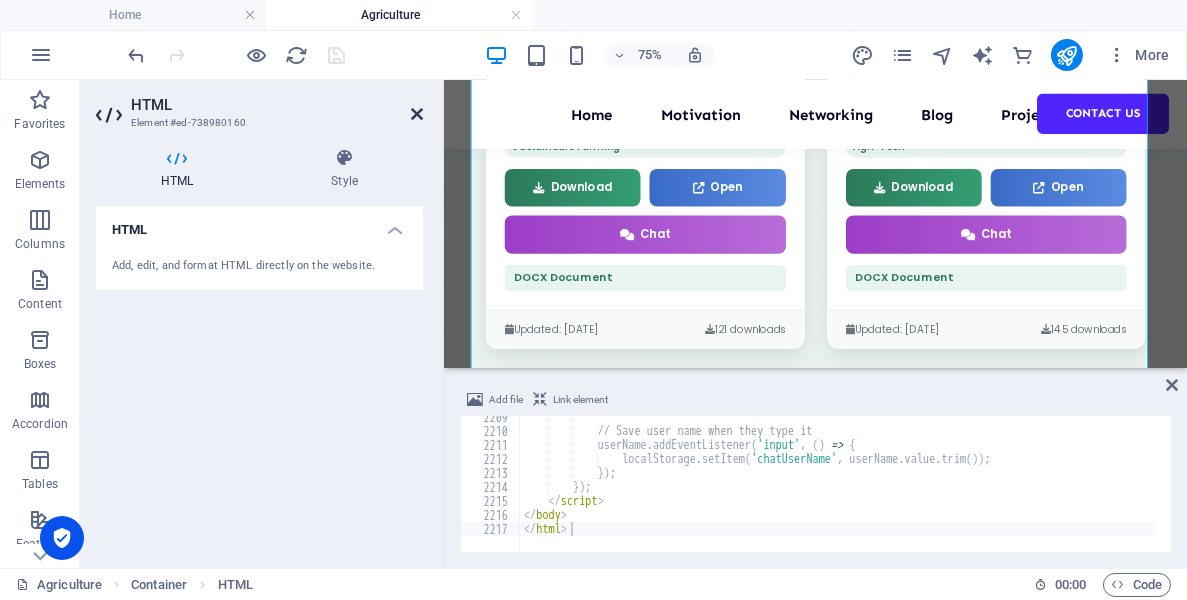 click at bounding box center [417, 114] 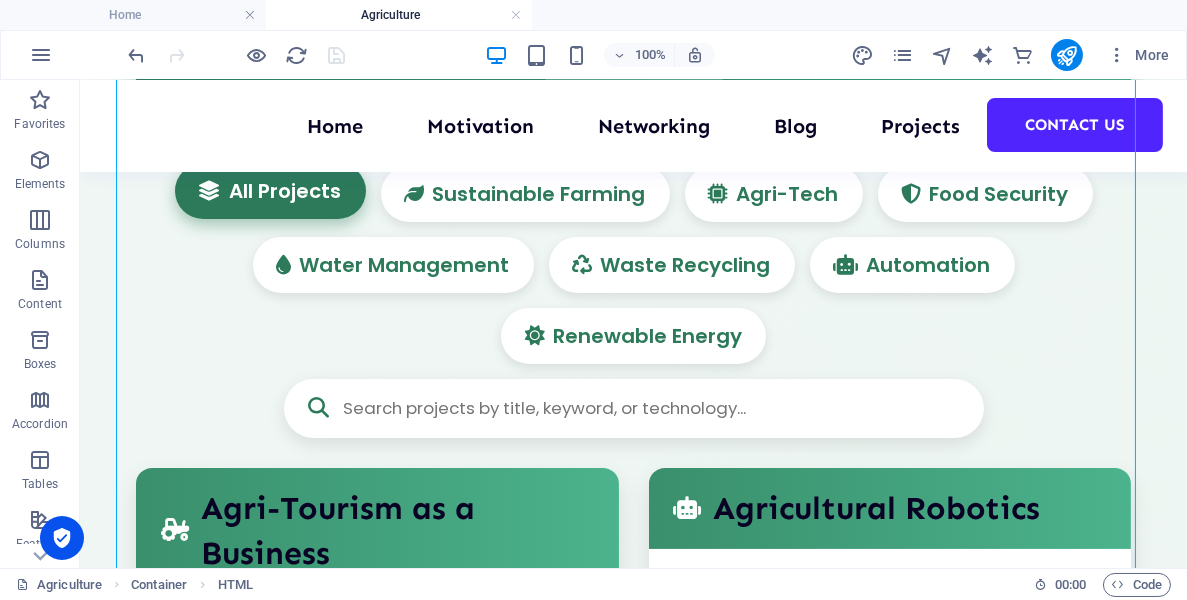 scroll, scrollTop: 795, scrollLeft: 0, axis: vertical 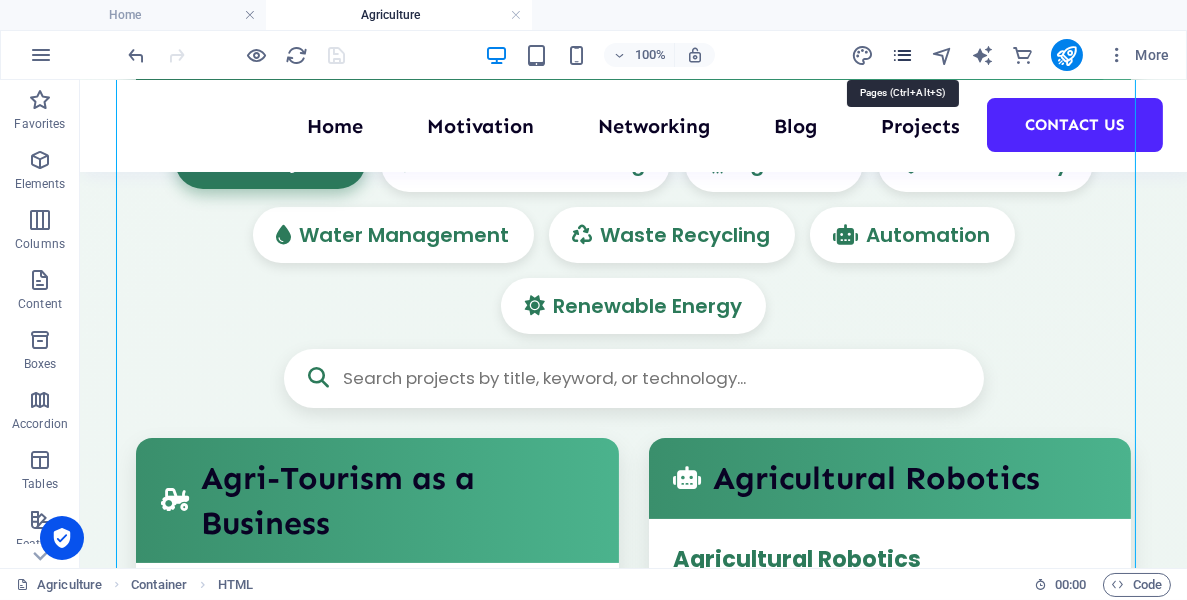 click at bounding box center [902, 55] 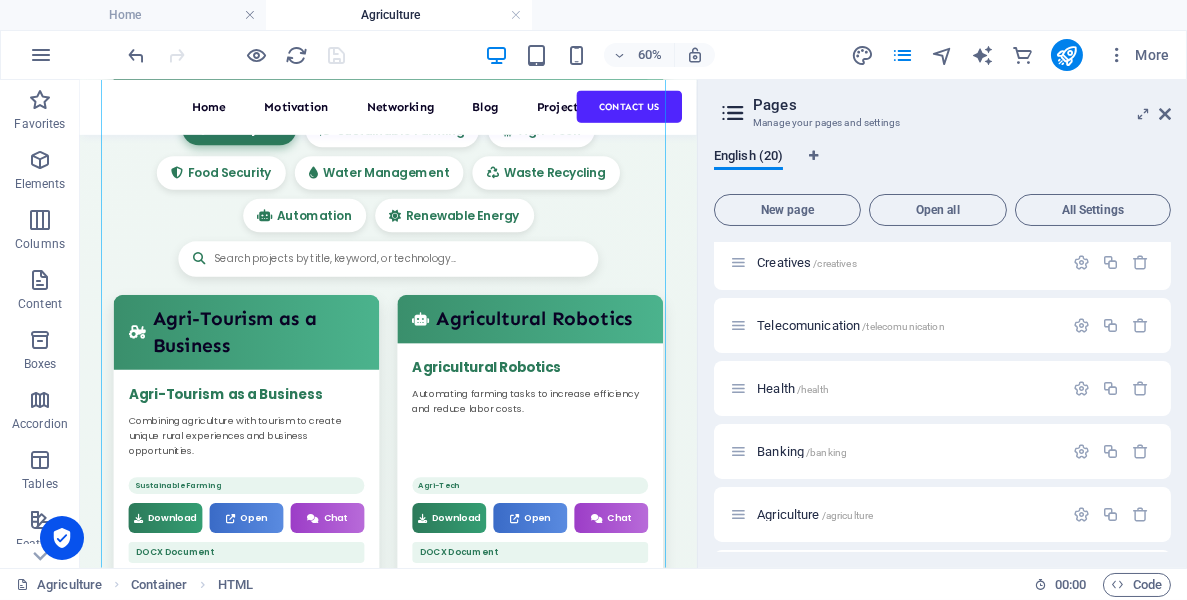 scroll, scrollTop: 950, scrollLeft: 0, axis: vertical 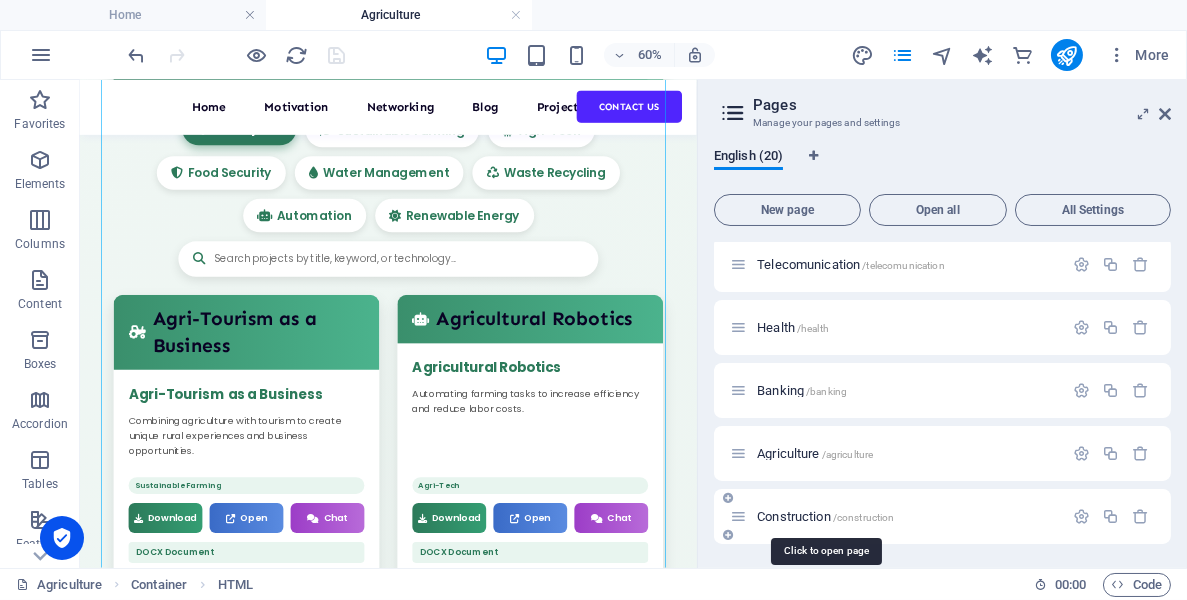click on "Construction /construction" at bounding box center [825, 516] 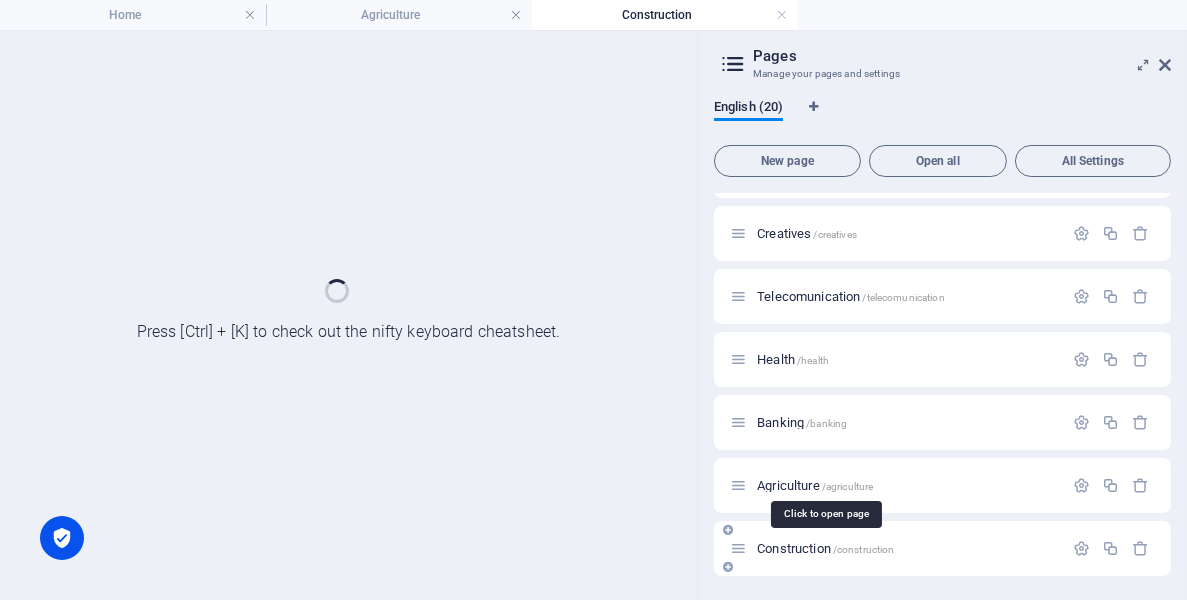click on "Home / Motivation /motivation Networking /networking Blog /blog Projects /projects-11 Contact Us /contact-us Legal Notice /legal-notice Privacy /privacy Courses List: Single Page Layout /courses-list-single-page-layout Teachers List: Single Page Layout /teachers-list-single-page-layout Blog Articles: Single Page Layout /blog-articles-single-page-layout Automotive /automotive Insurance /insurance Mining /mining Creatives /creatives Telecomunication /telecomunication Health /health Banking /banking Agriculture /agriculture Construction /construction" at bounding box center (942, -50) 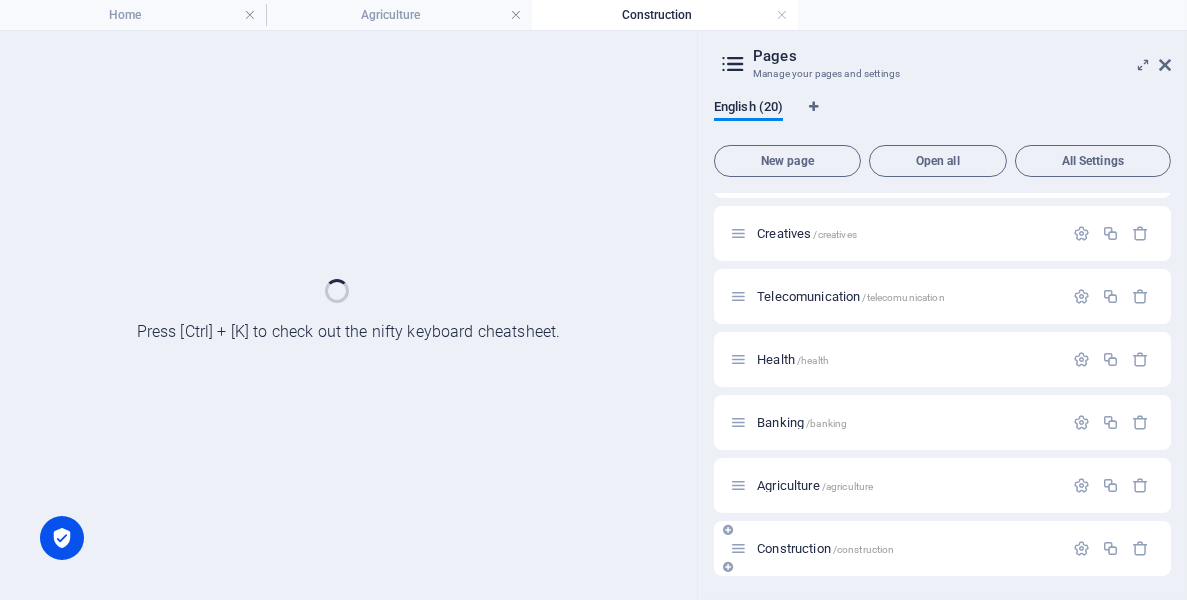 scroll, scrollTop: 868, scrollLeft: 0, axis: vertical 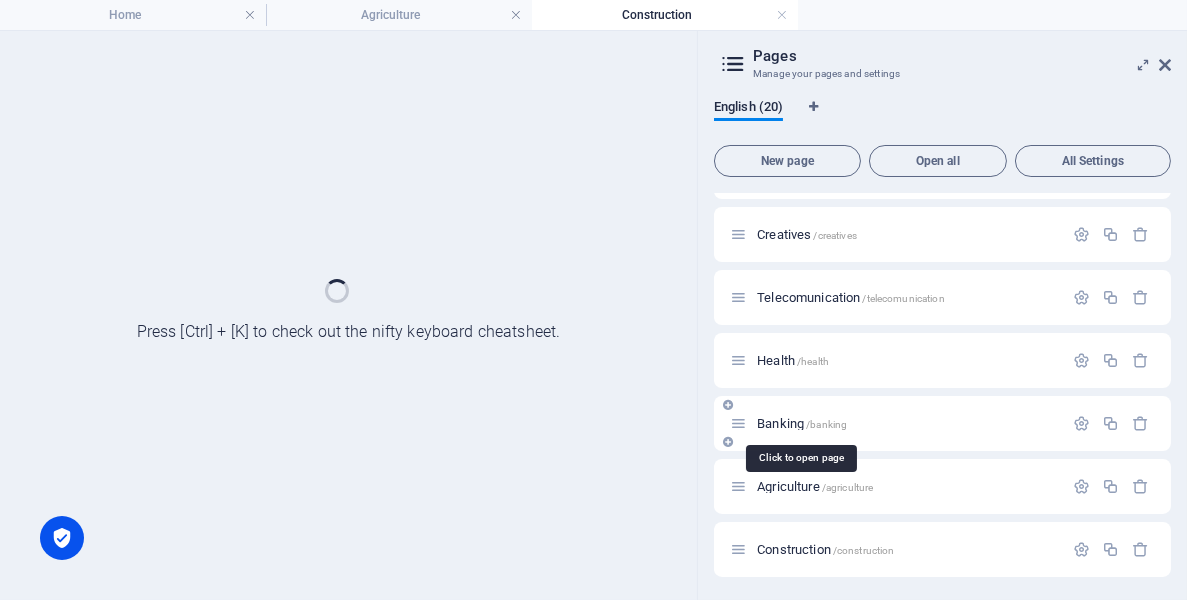 click on "Banking /banking" at bounding box center [802, 423] 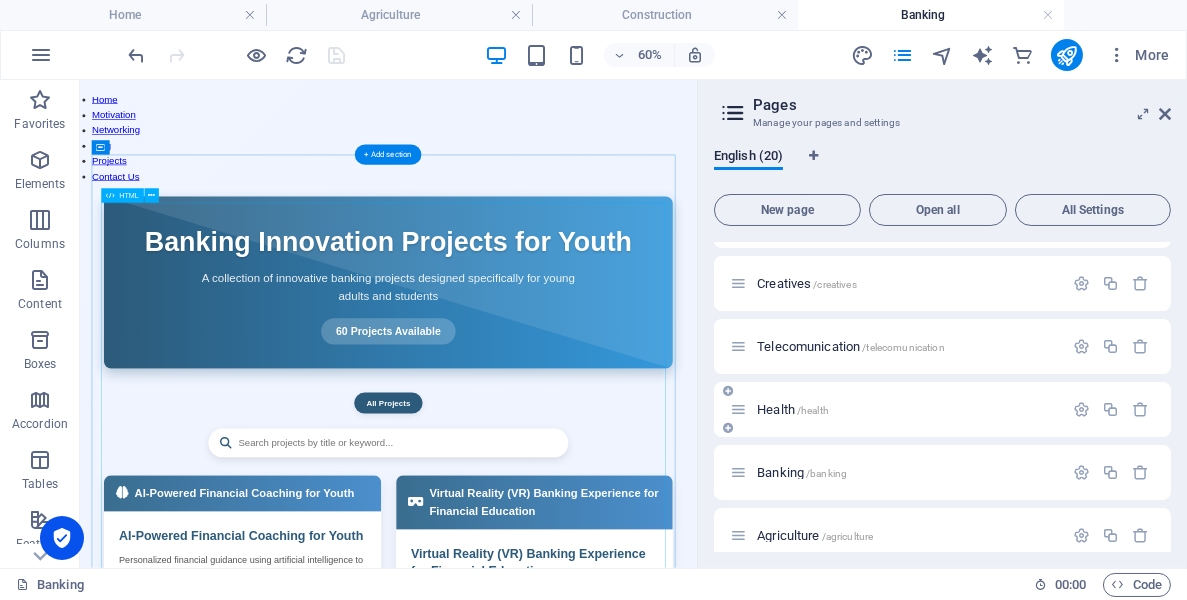 scroll, scrollTop: 0, scrollLeft: 0, axis: both 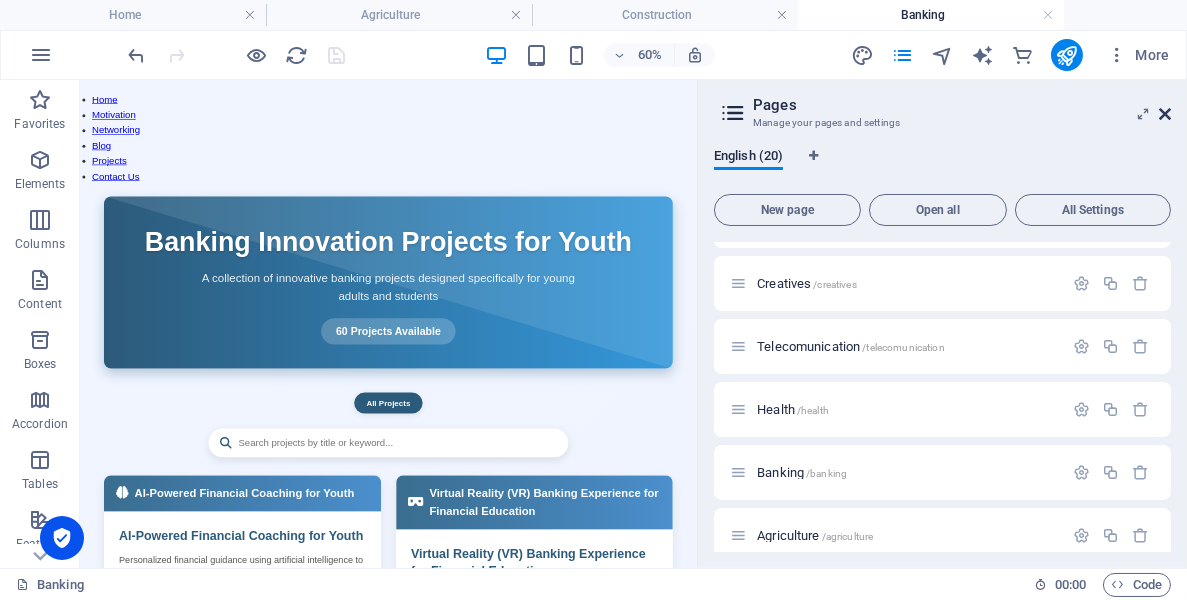 click at bounding box center [1165, 114] 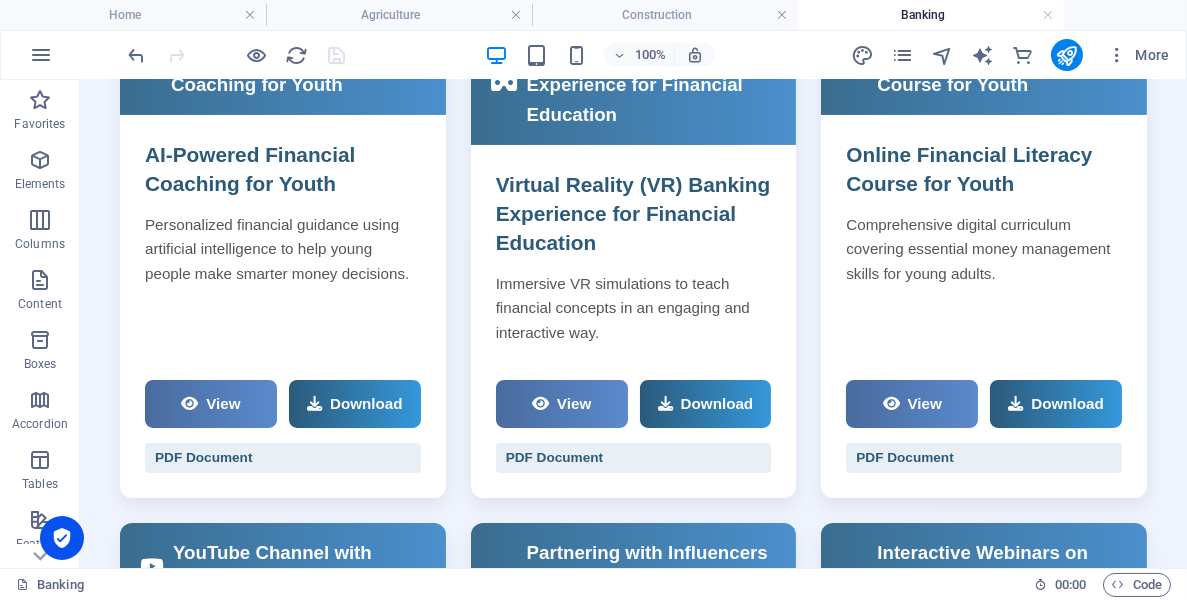 scroll, scrollTop: 770, scrollLeft: 0, axis: vertical 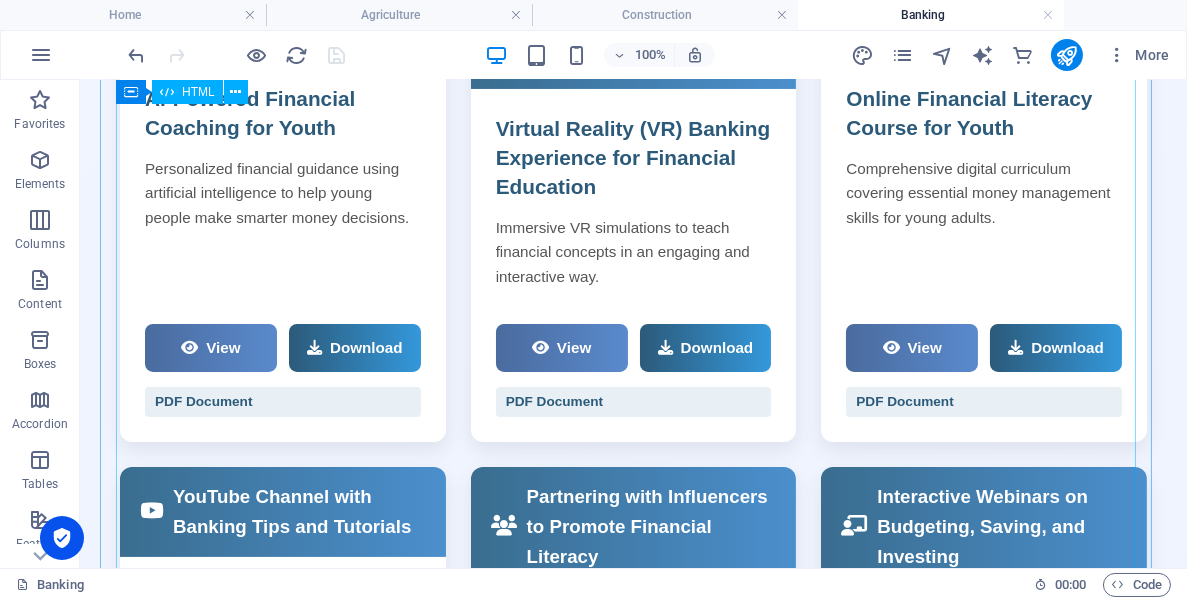 click on "Banking Innovation Projects for Youth
Banking Innovation Projects for Youth
A collection of innovative banking projects designed specifically for young adults and students
60 Projects Available
All Projects
AI-Powered Financial Coaching for Youth
AI-Powered Financial Coaching for Youth
Personalized financial guidance using artificial intelligence to help young people make smarter money decisions.
View
Download
PDF Document" at bounding box center (633, 4679) 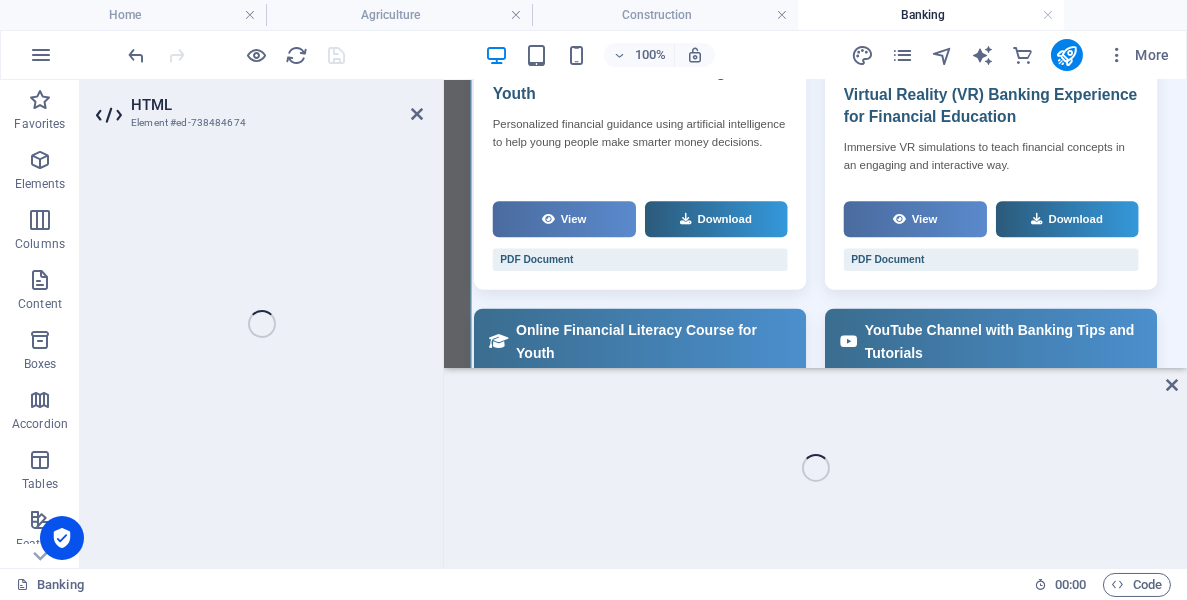 click on "Container   HTML   Container   Reference" at bounding box center [815, 324] 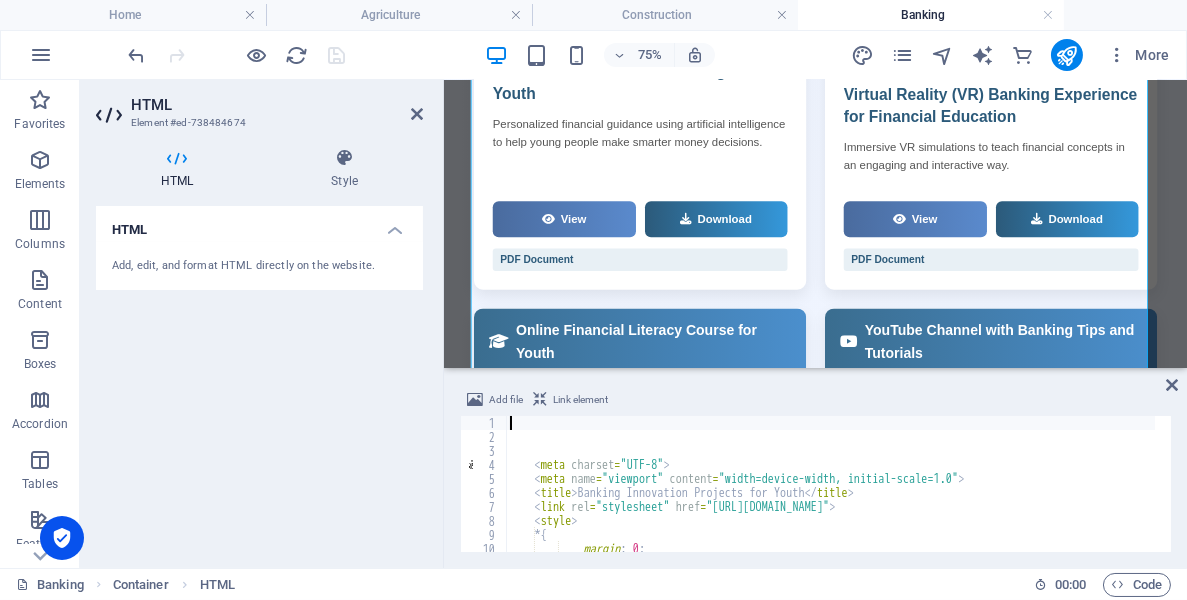 type 